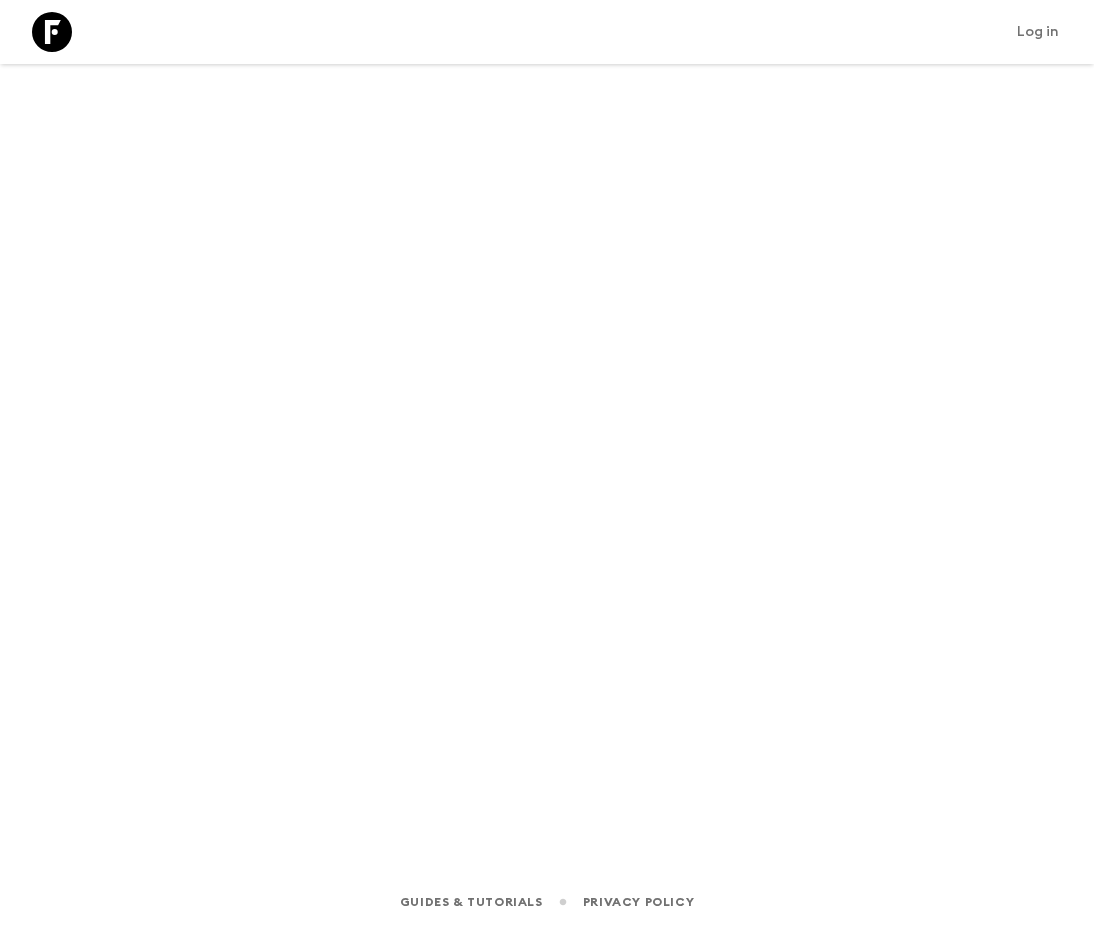 scroll, scrollTop: 0, scrollLeft: 0, axis: both 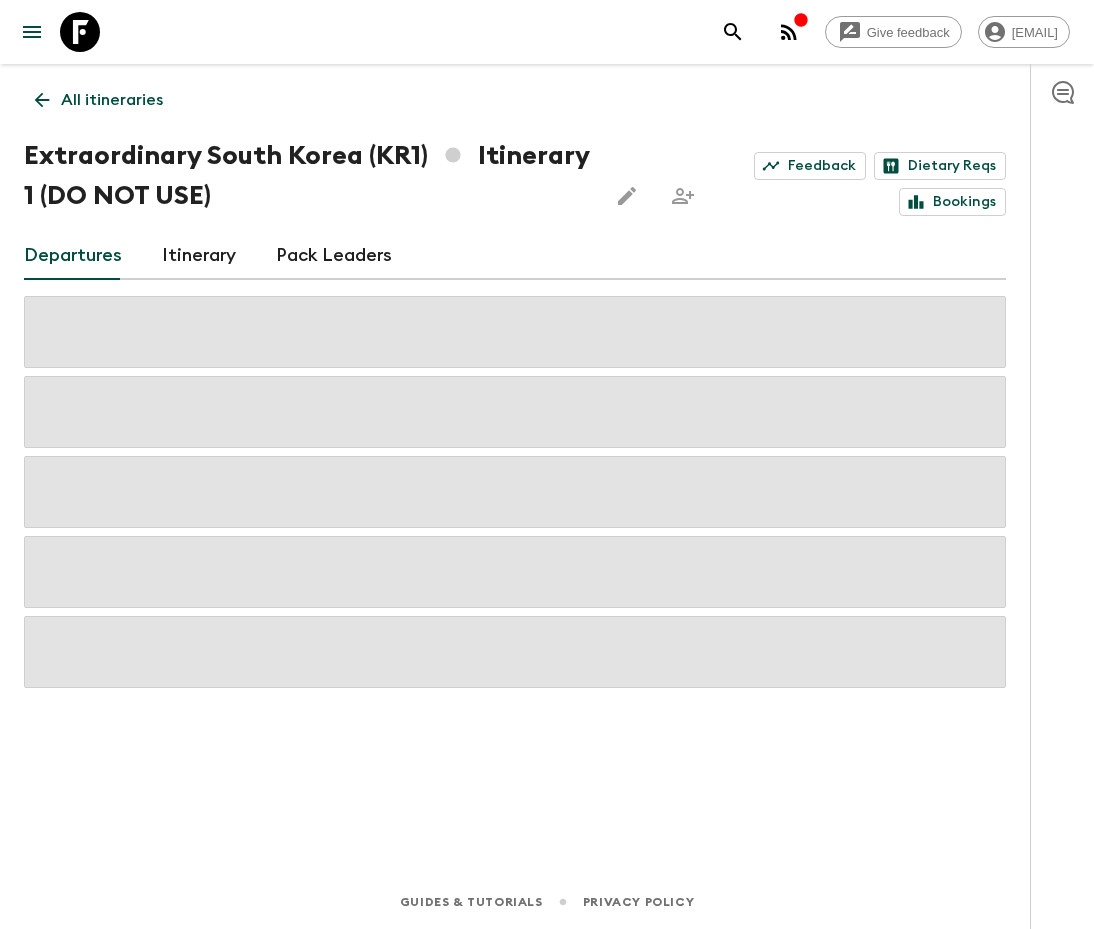 click on "All itineraries" at bounding box center (112, 100) 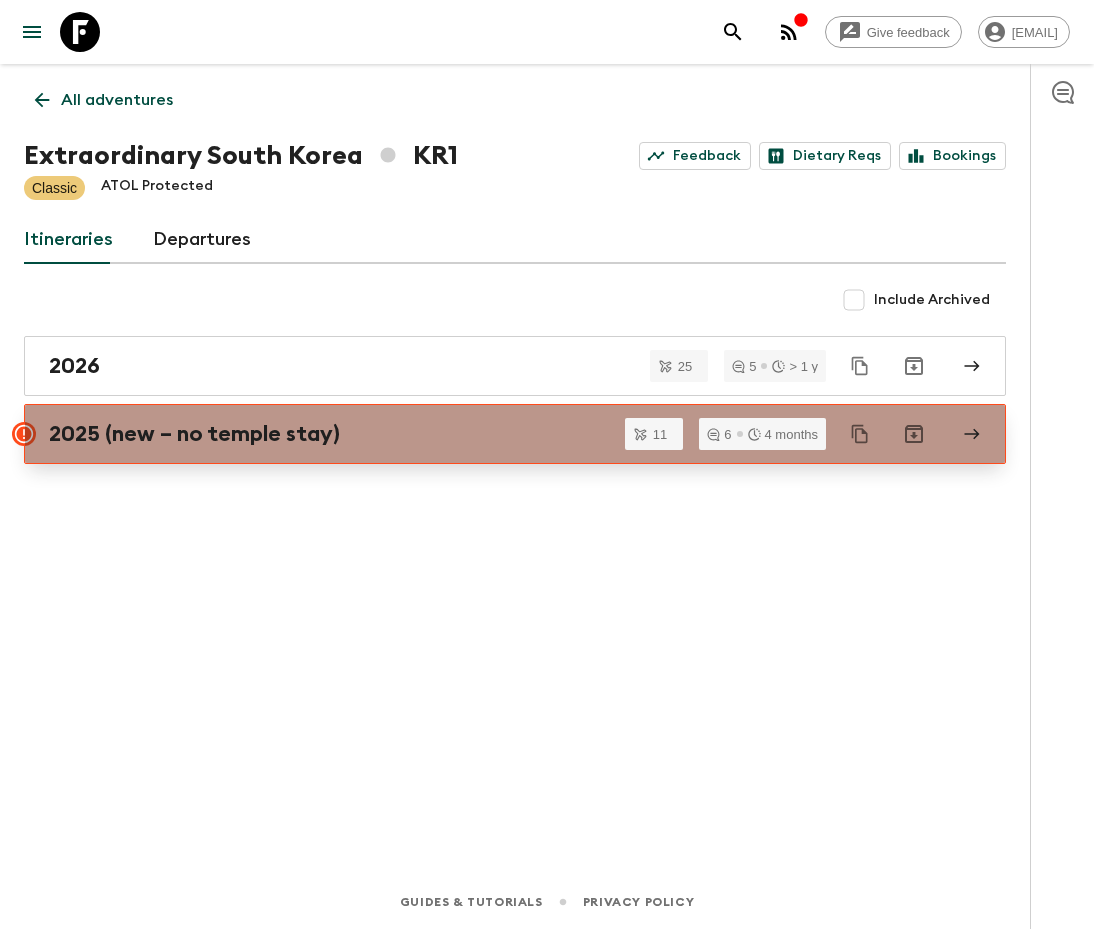 click on "2025 (new – no temple stay)" at bounding box center [194, 434] 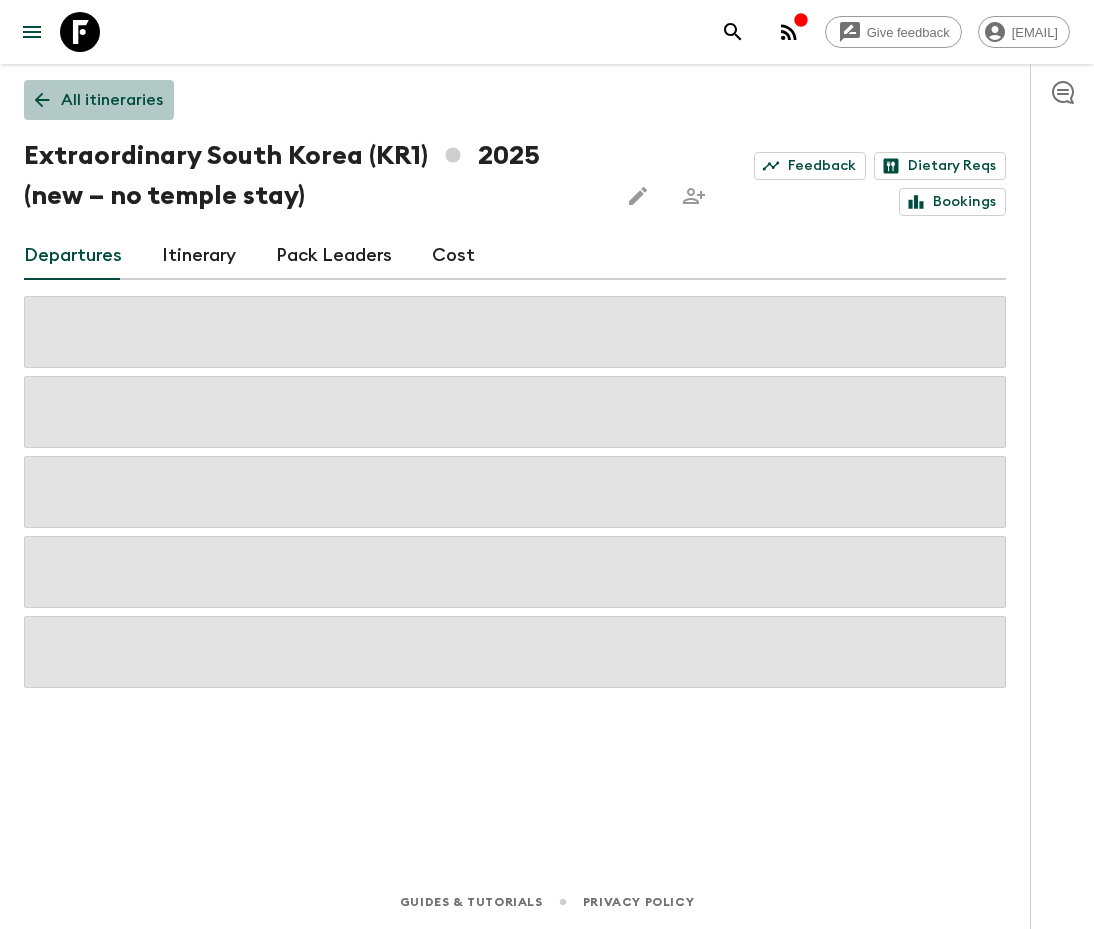 click 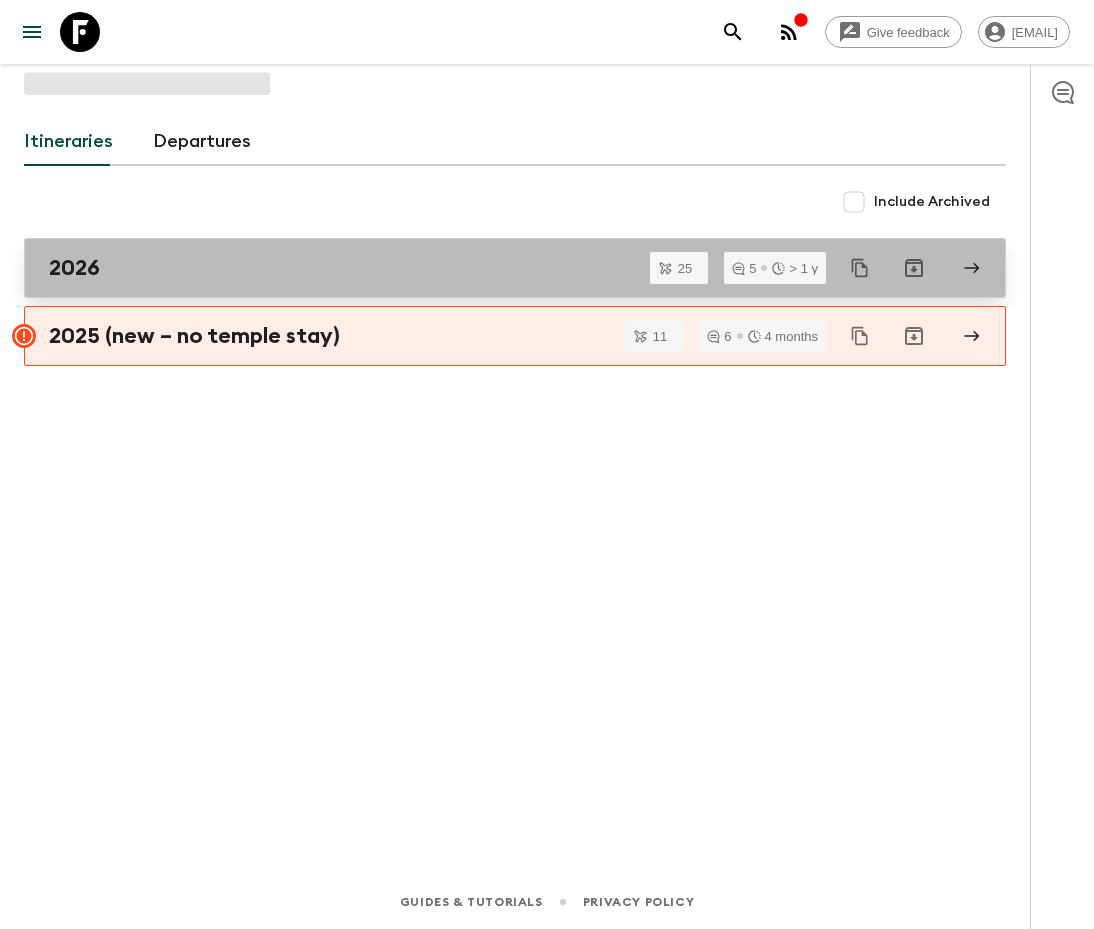 click on "2026" at bounding box center (496, 268) 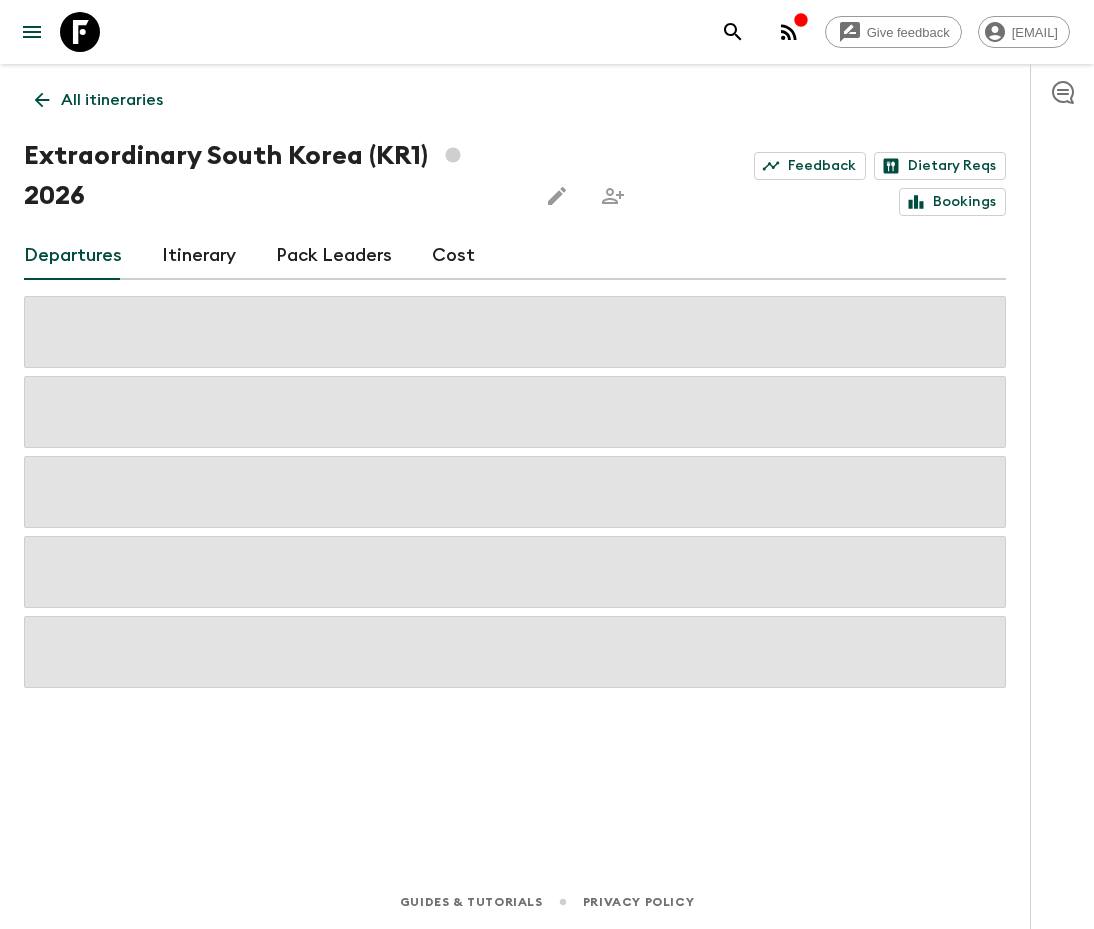 click on "Departures Itinerary Pack Leaders Cost" at bounding box center [515, 256] 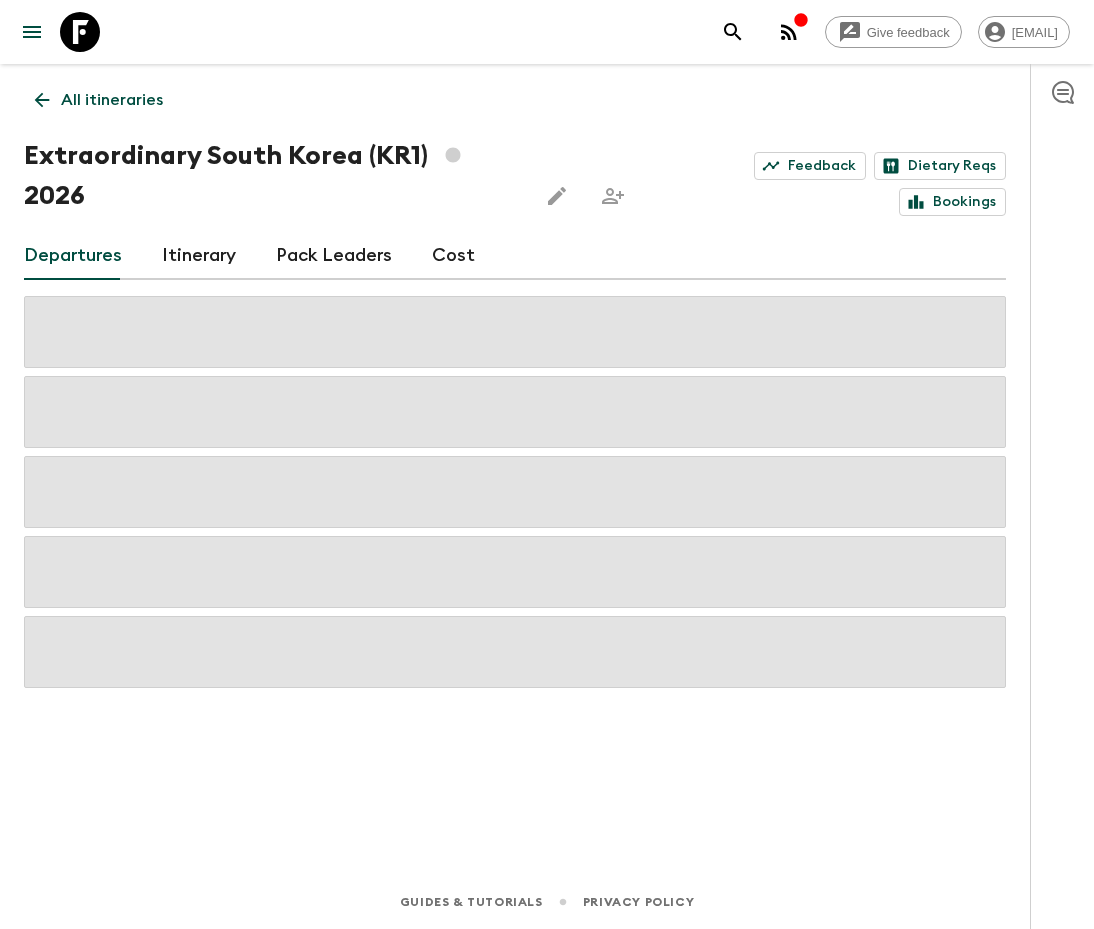 click on "Cost" at bounding box center (453, 256) 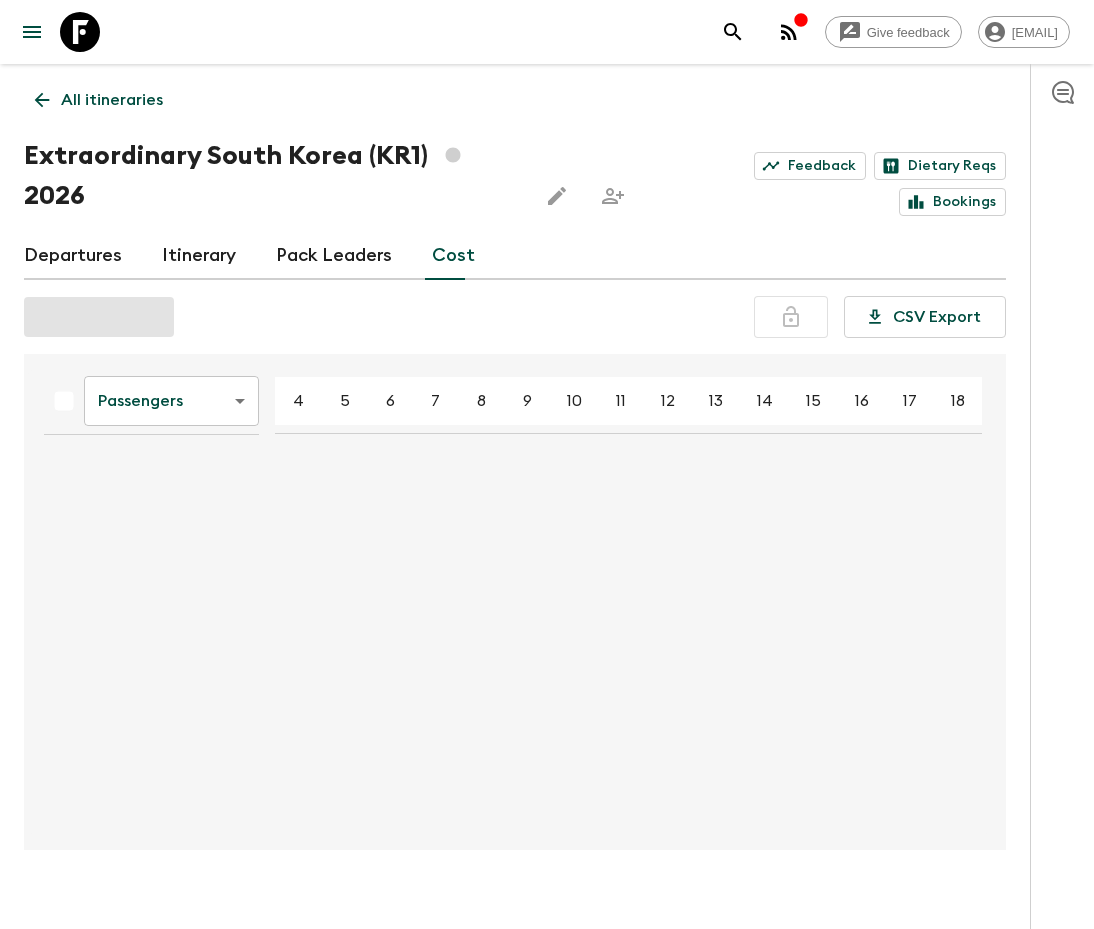 click on "Give feedback [EMAIL] All itineraries Extraordinary South Korea (KR1) [YEAR] Feedback Dietary Reqs Bookings Departures Itinerary Pack Leaders Cost CSV Export Passengers passengersCost ​​ 4 5 6 7 8 9 10 11 12 13 14 15 16 17 18 Guides & Tutorials Privacy Policy" at bounding box center (547, 480) 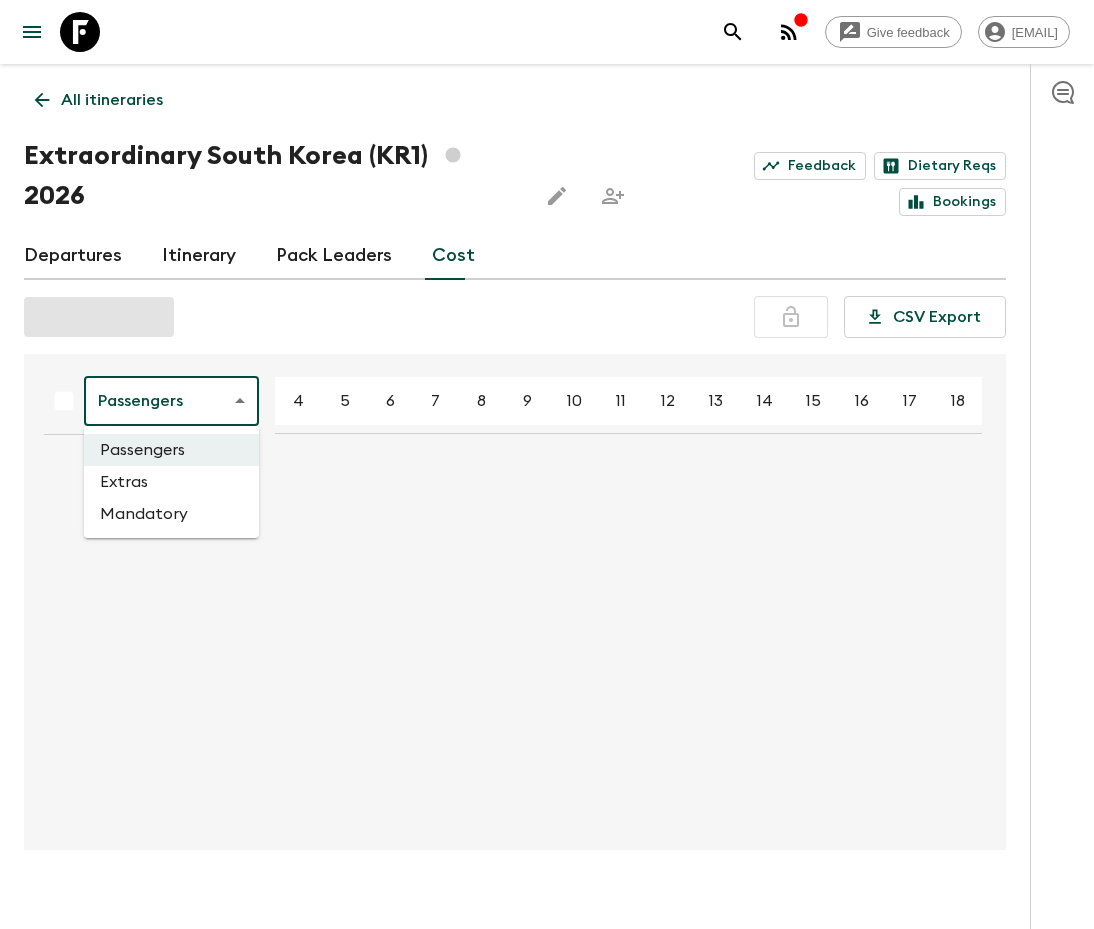 click on "Extras" at bounding box center [171, 482] 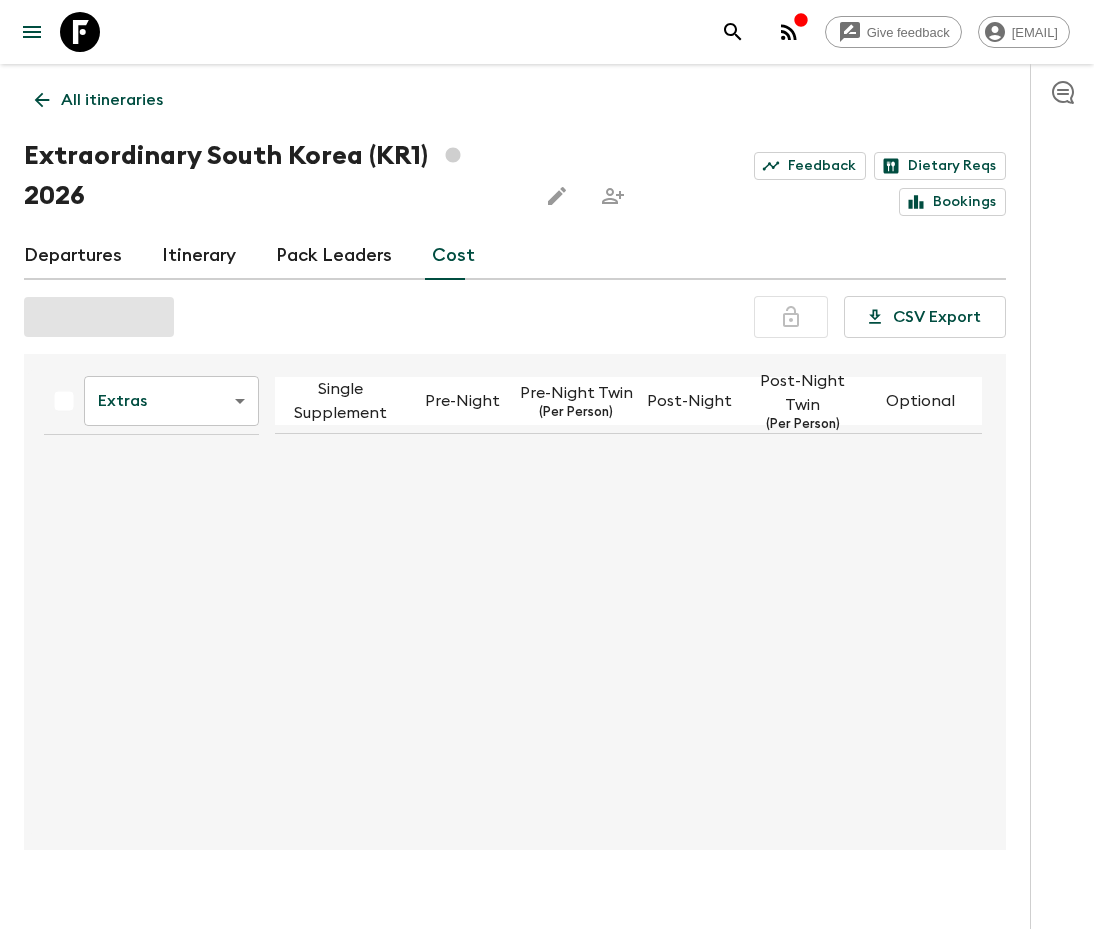 scroll, scrollTop: 31, scrollLeft: 0, axis: vertical 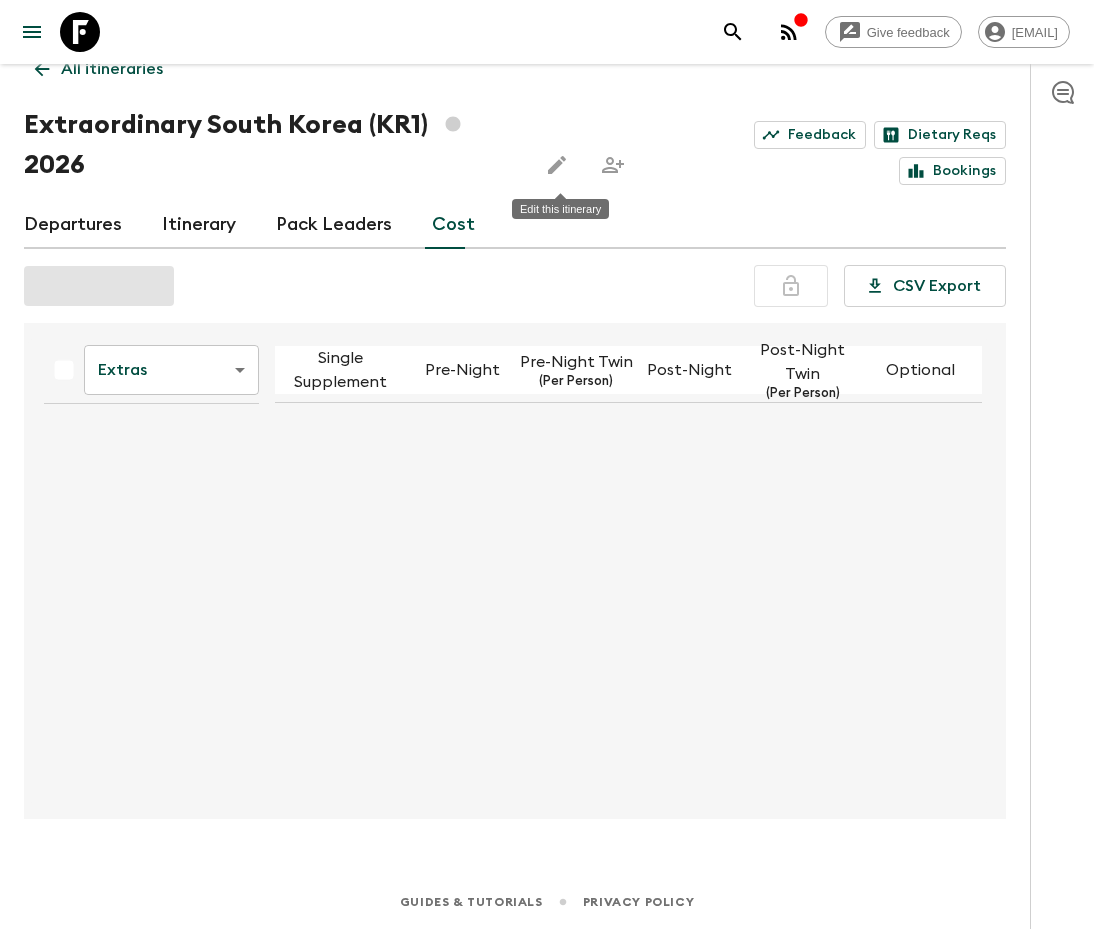 click 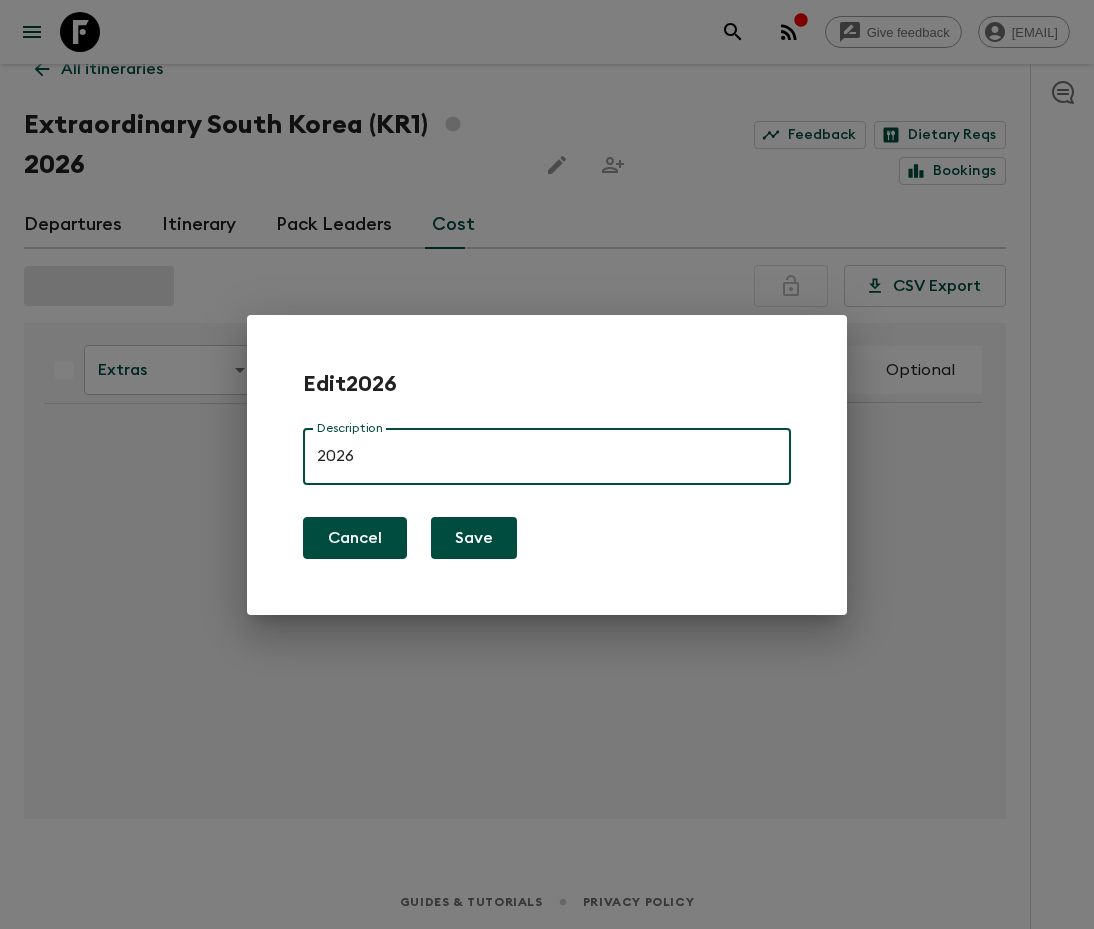 click on "Cancel" at bounding box center [355, 538] 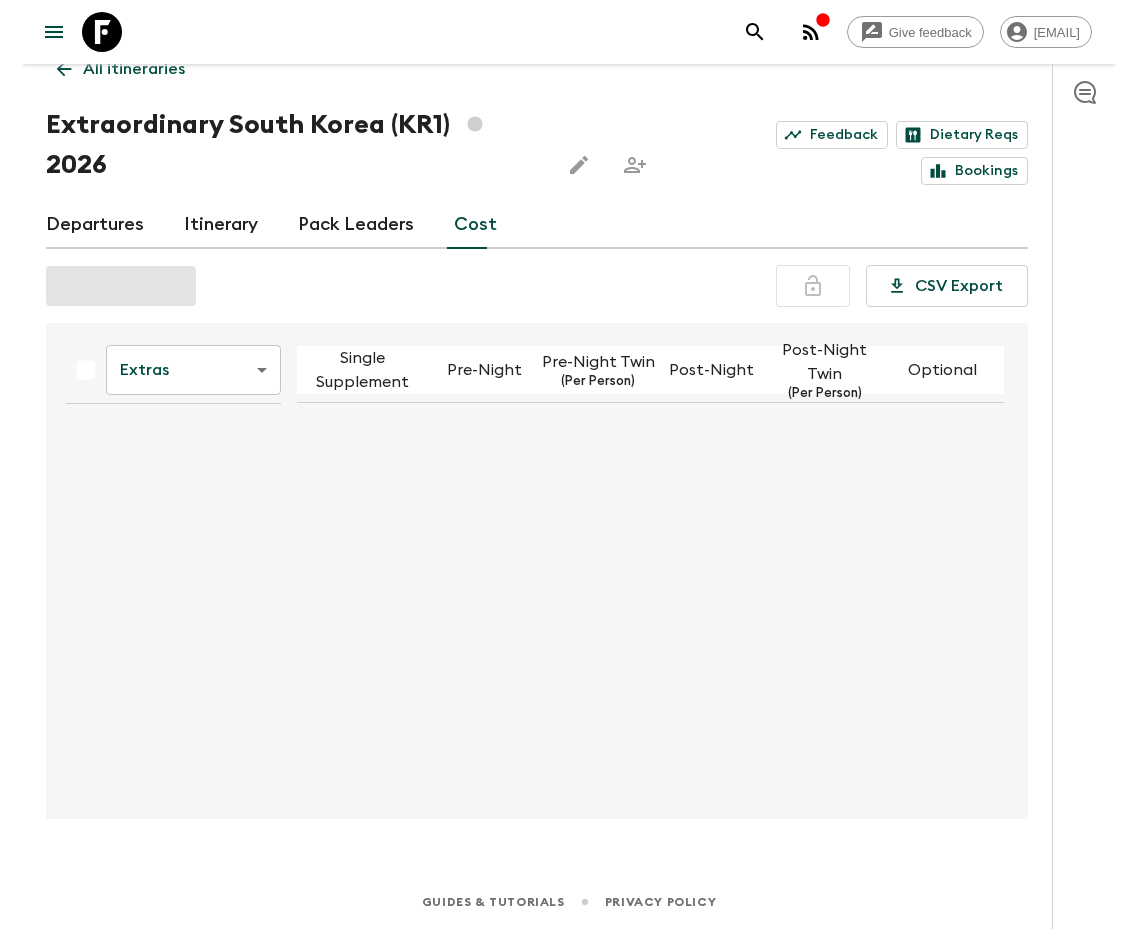 scroll, scrollTop: 0, scrollLeft: 0, axis: both 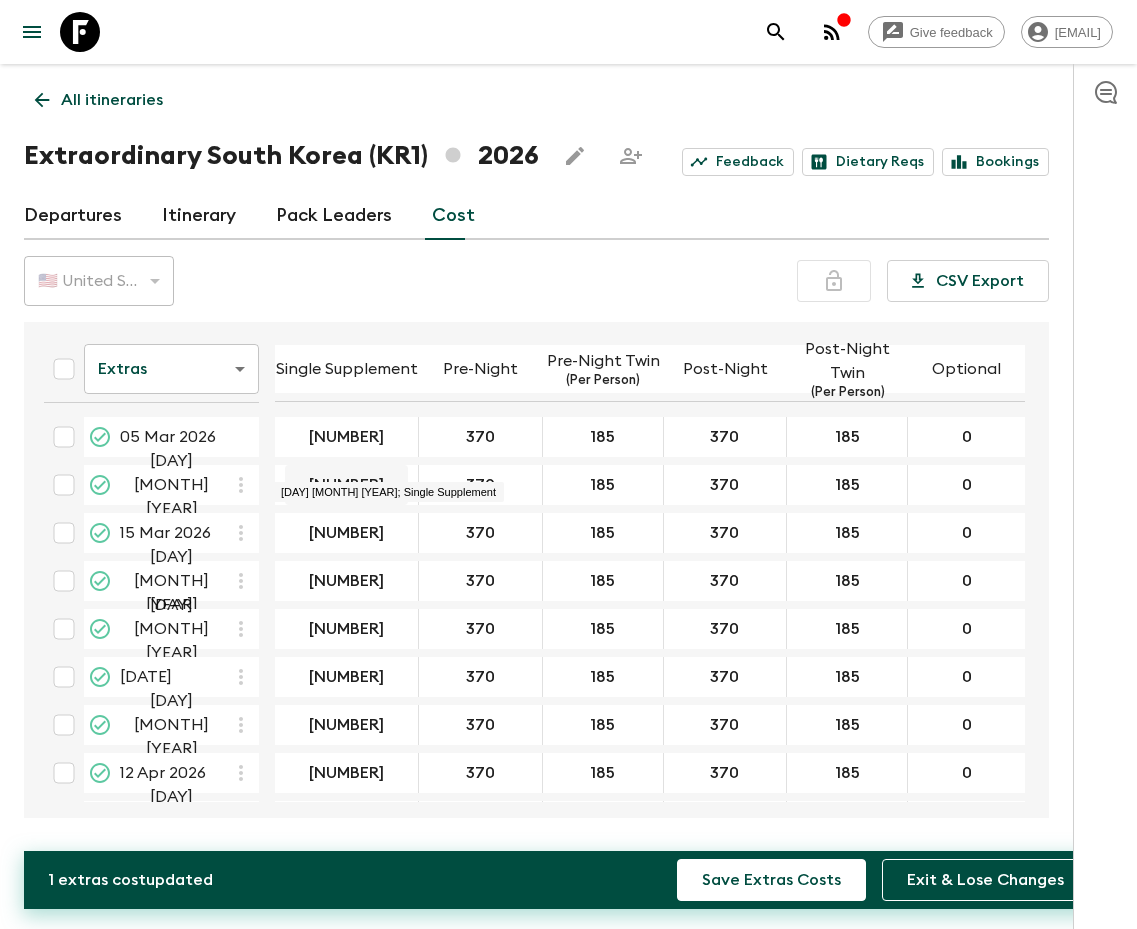 type on "[NUMBER]" 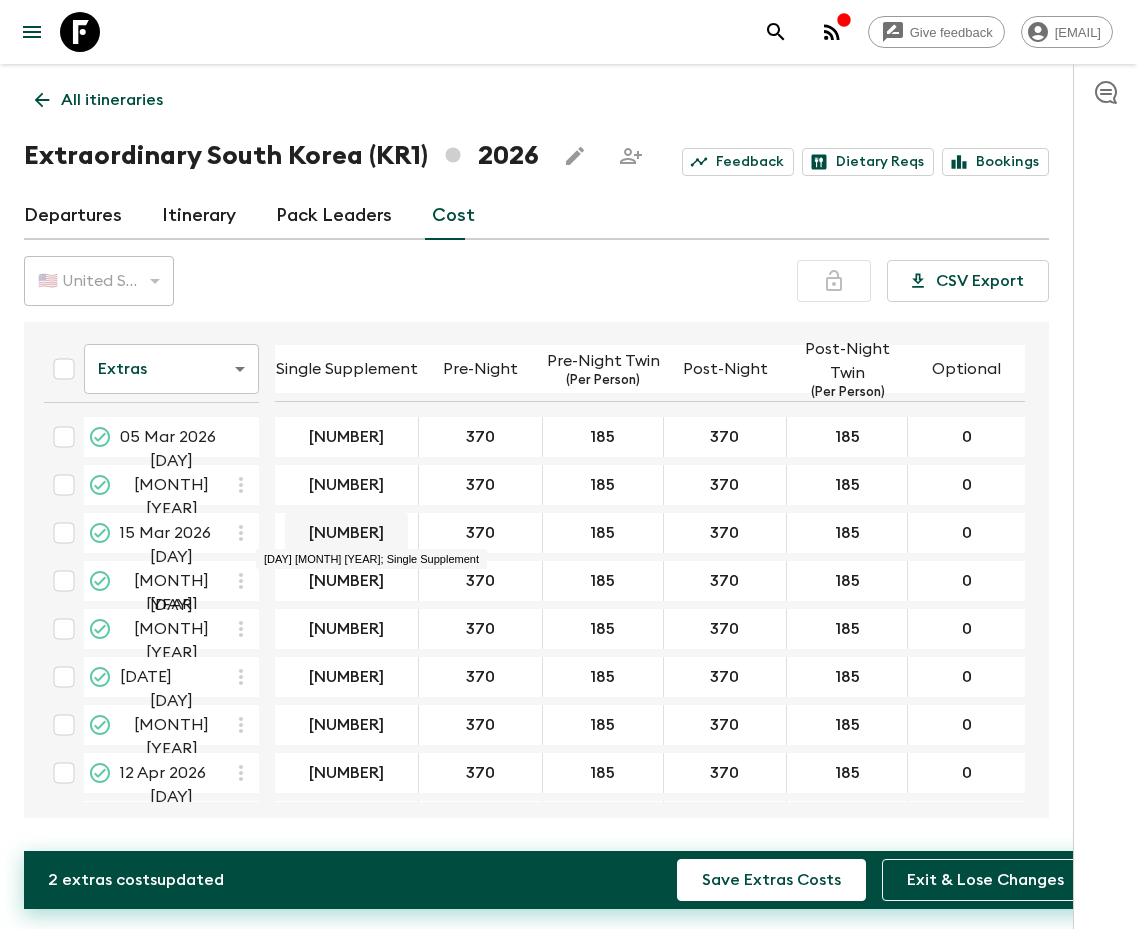 type on "[NUMBER]" 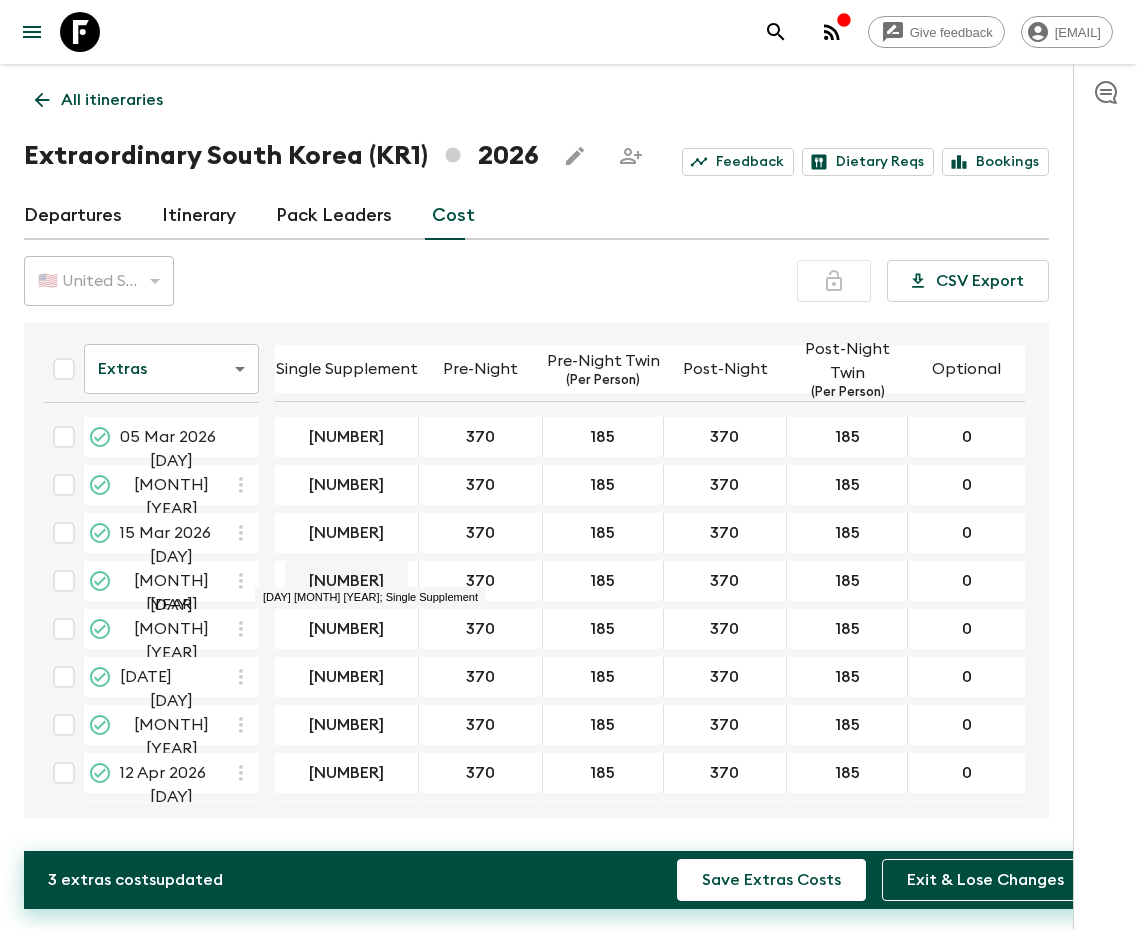 type on "[NUMBER]" 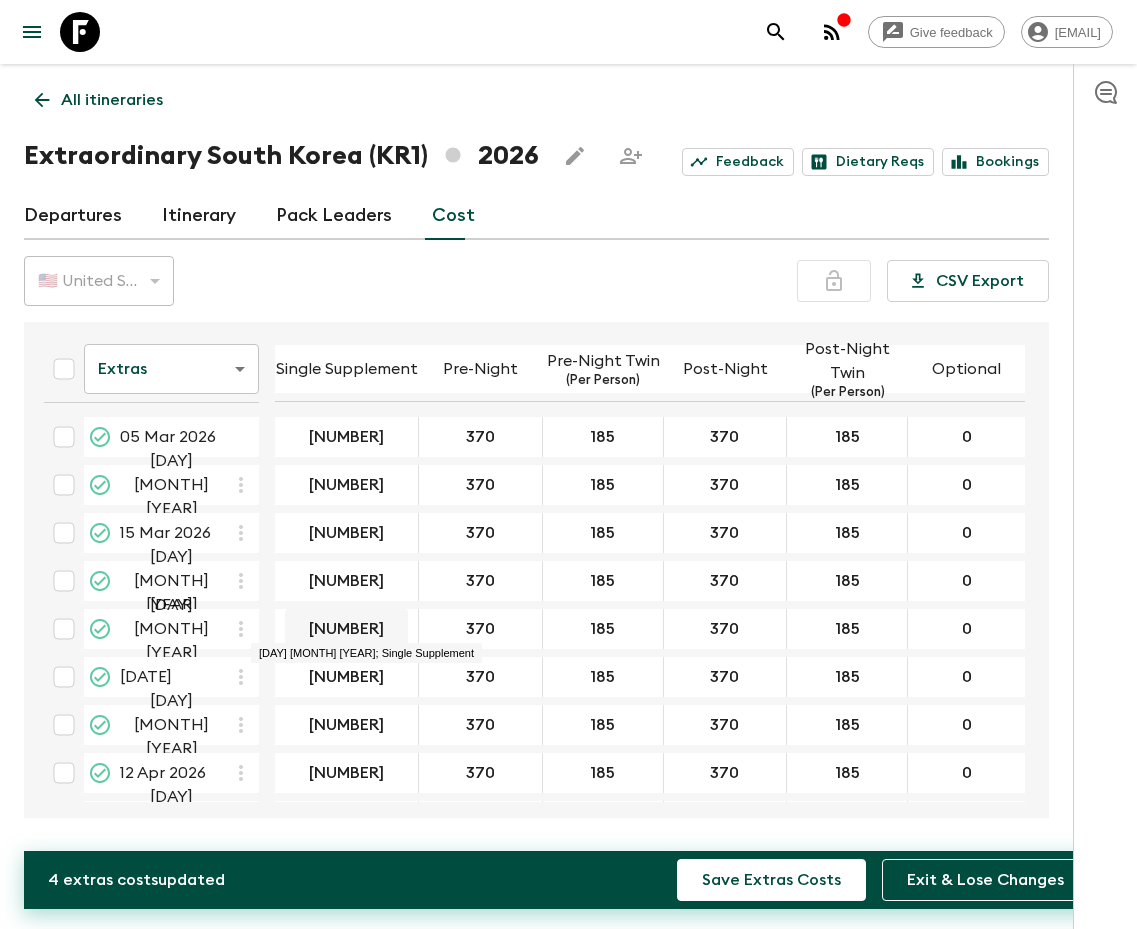 type on "[NUMBER]" 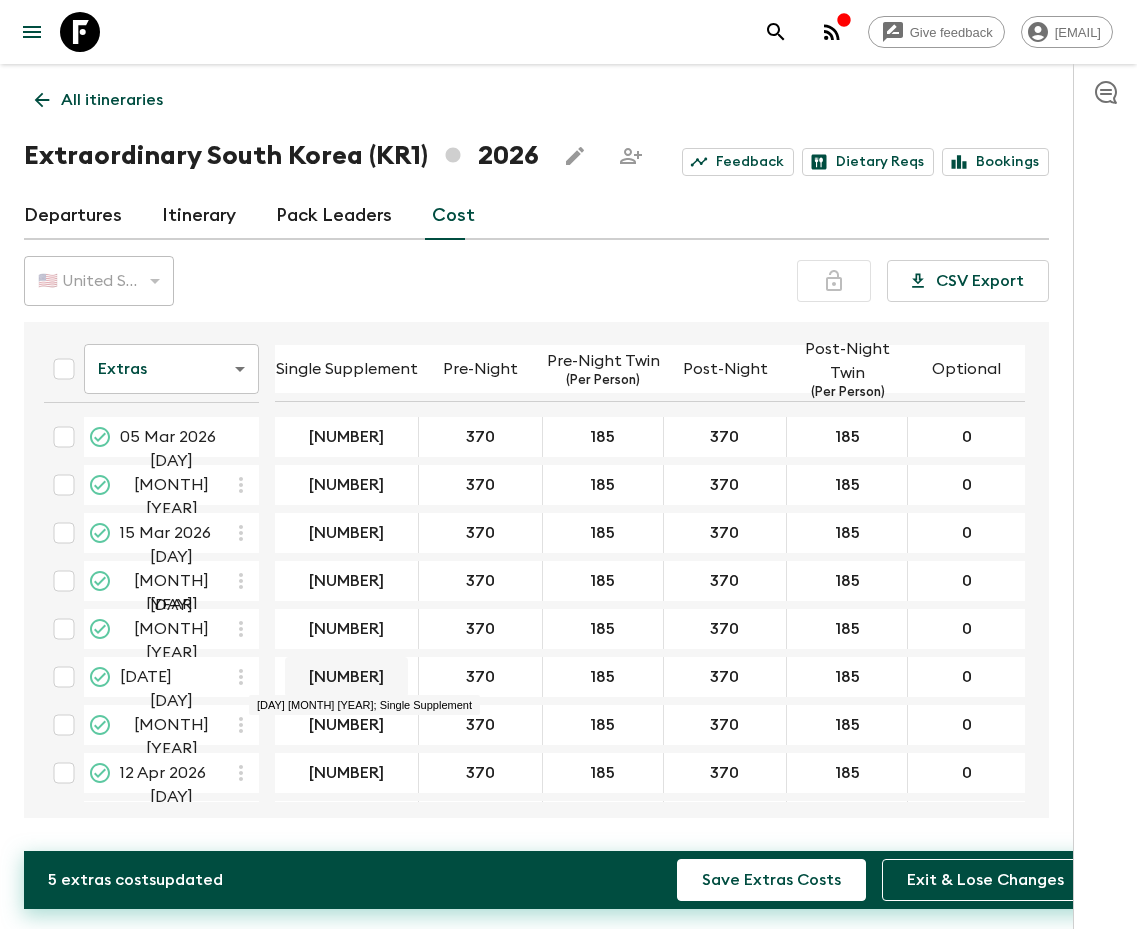 type on "[NUMBER]" 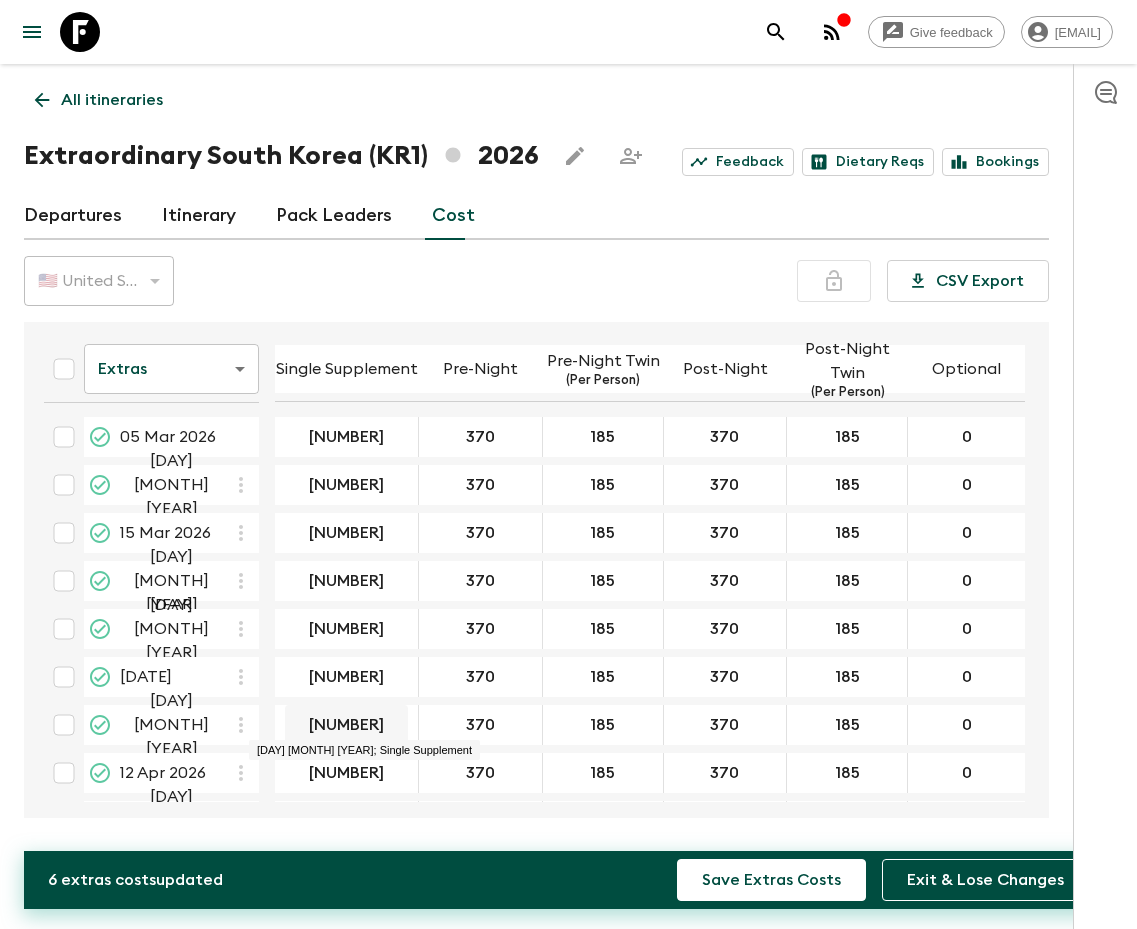 type on "[NUMBER]" 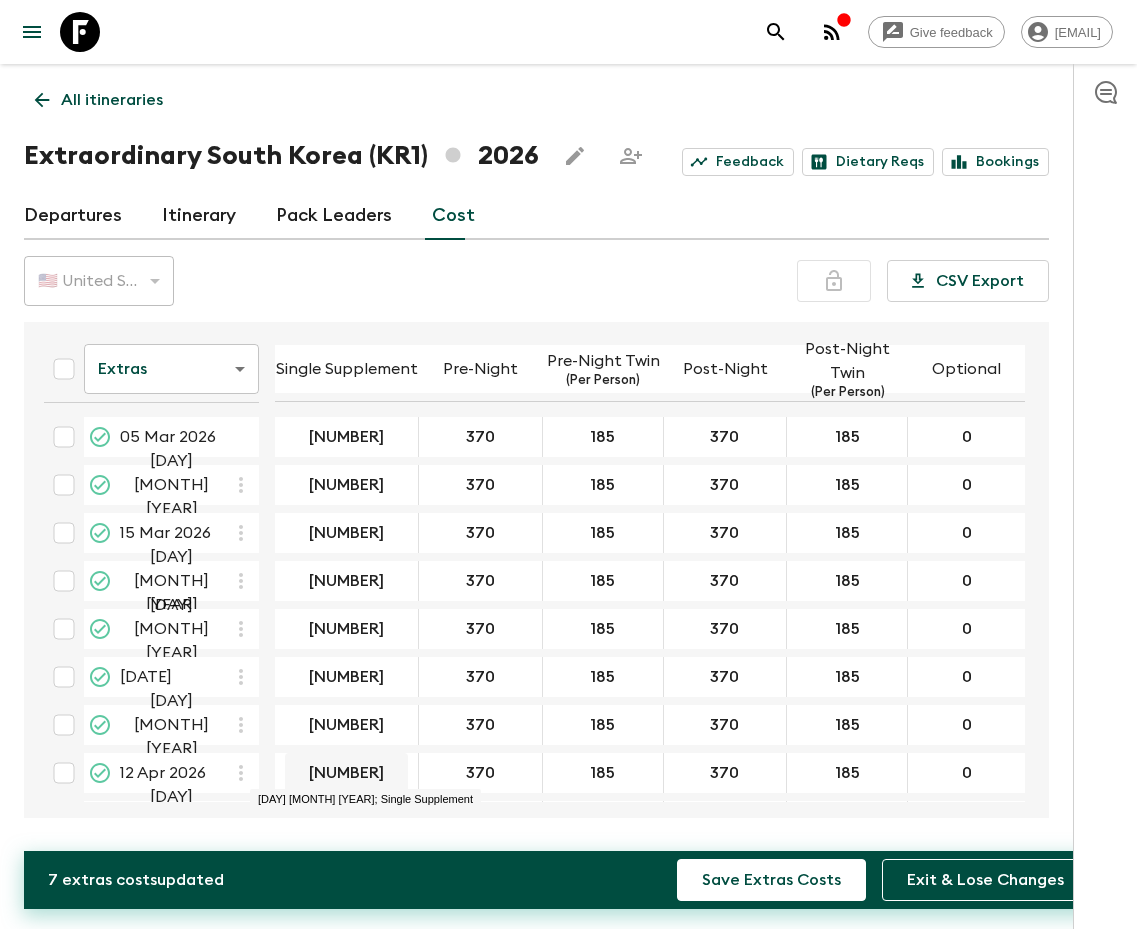type on "[NUMBER]" 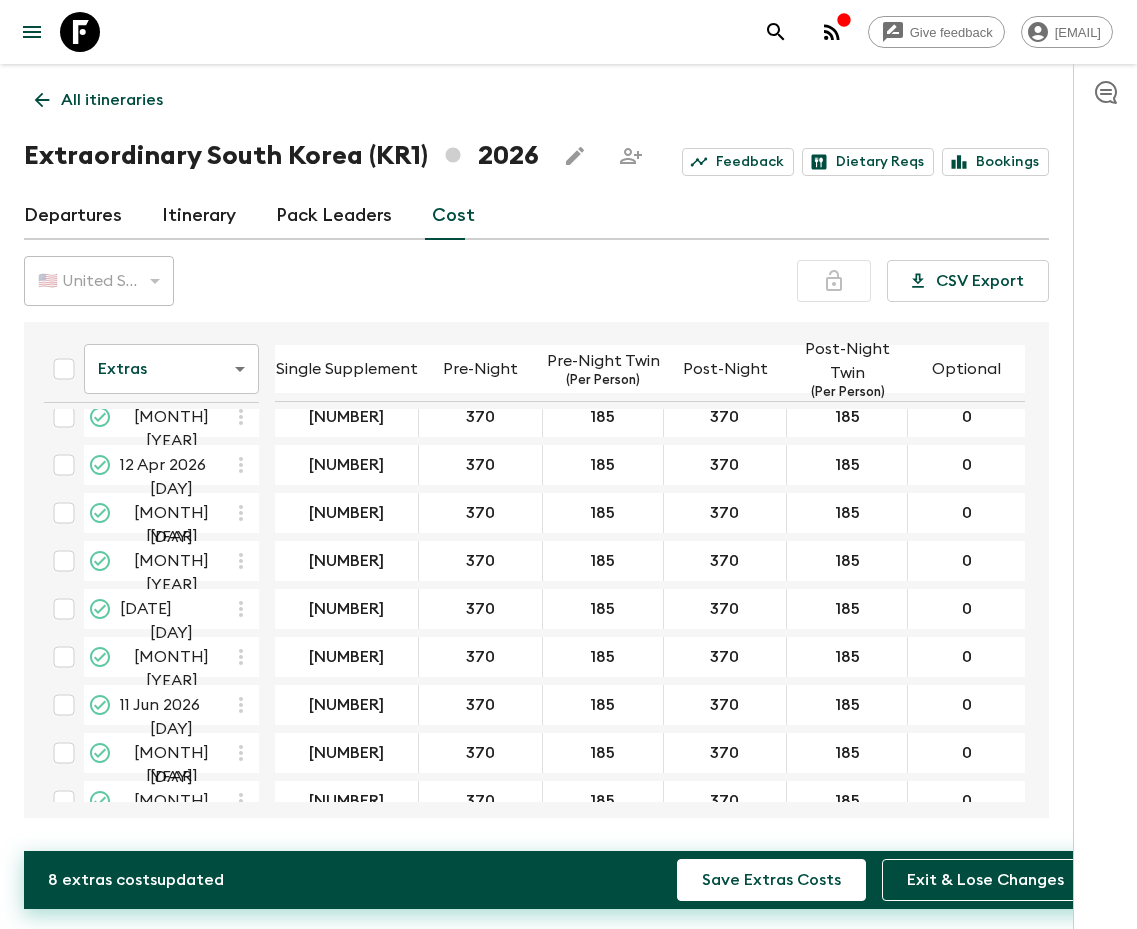 scroll, scrollTop: 314, scrollLeft: 0, axis: vertical 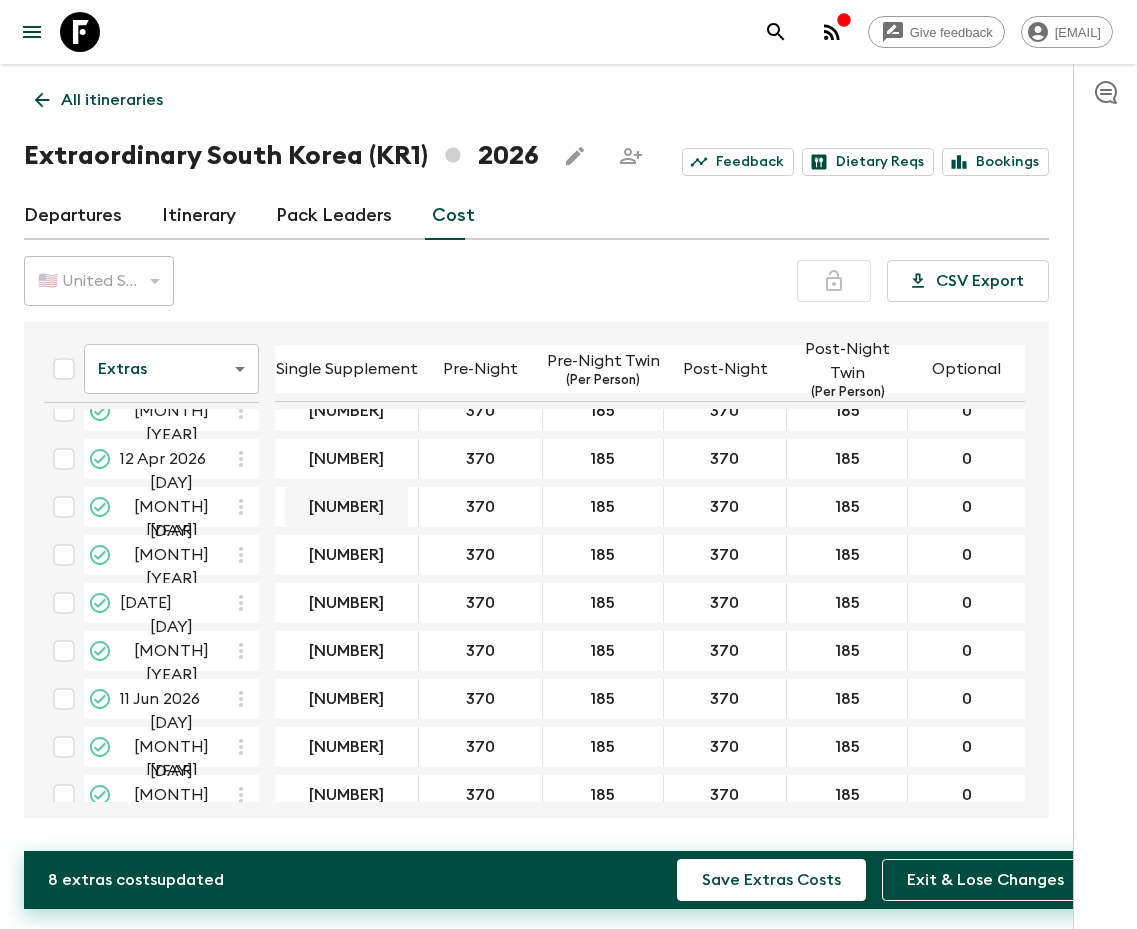 type on "[NUMBER]" 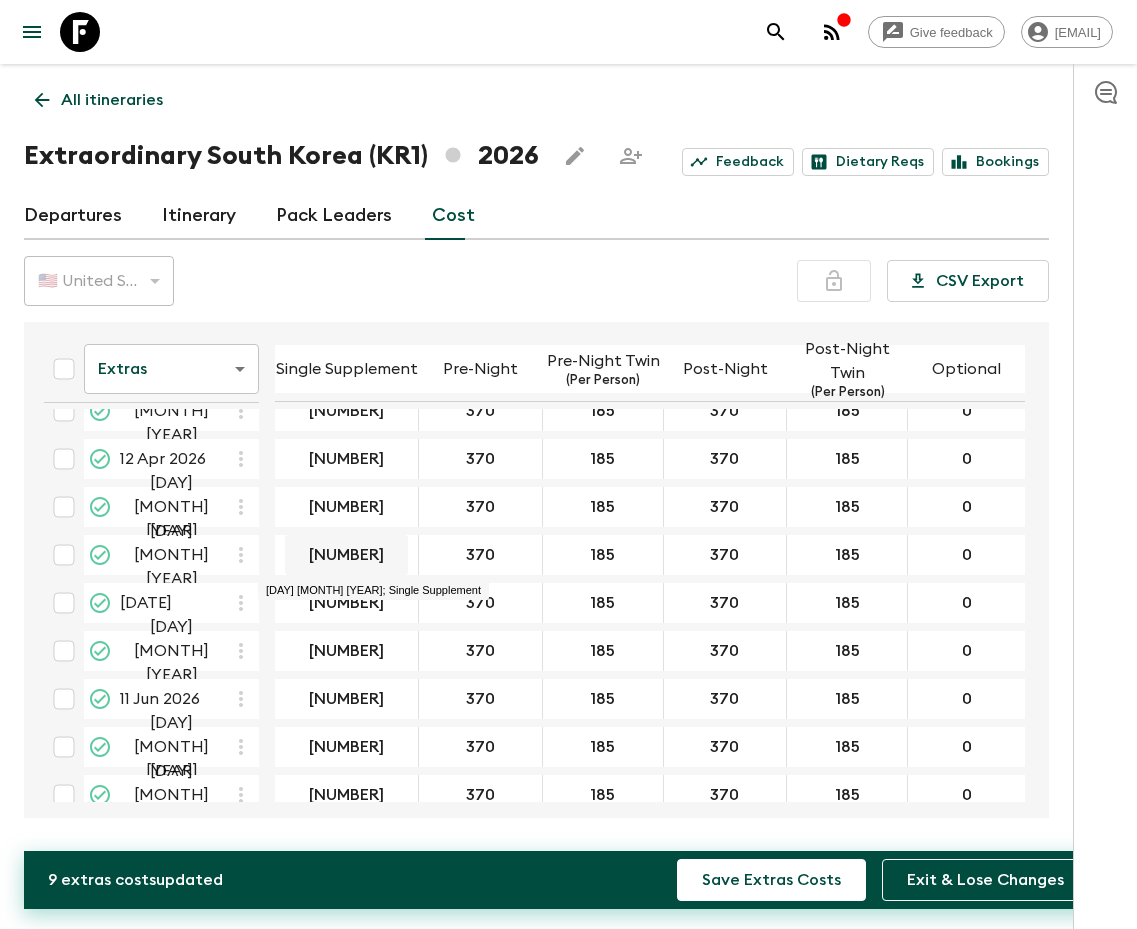 type on "[NUMBER]" 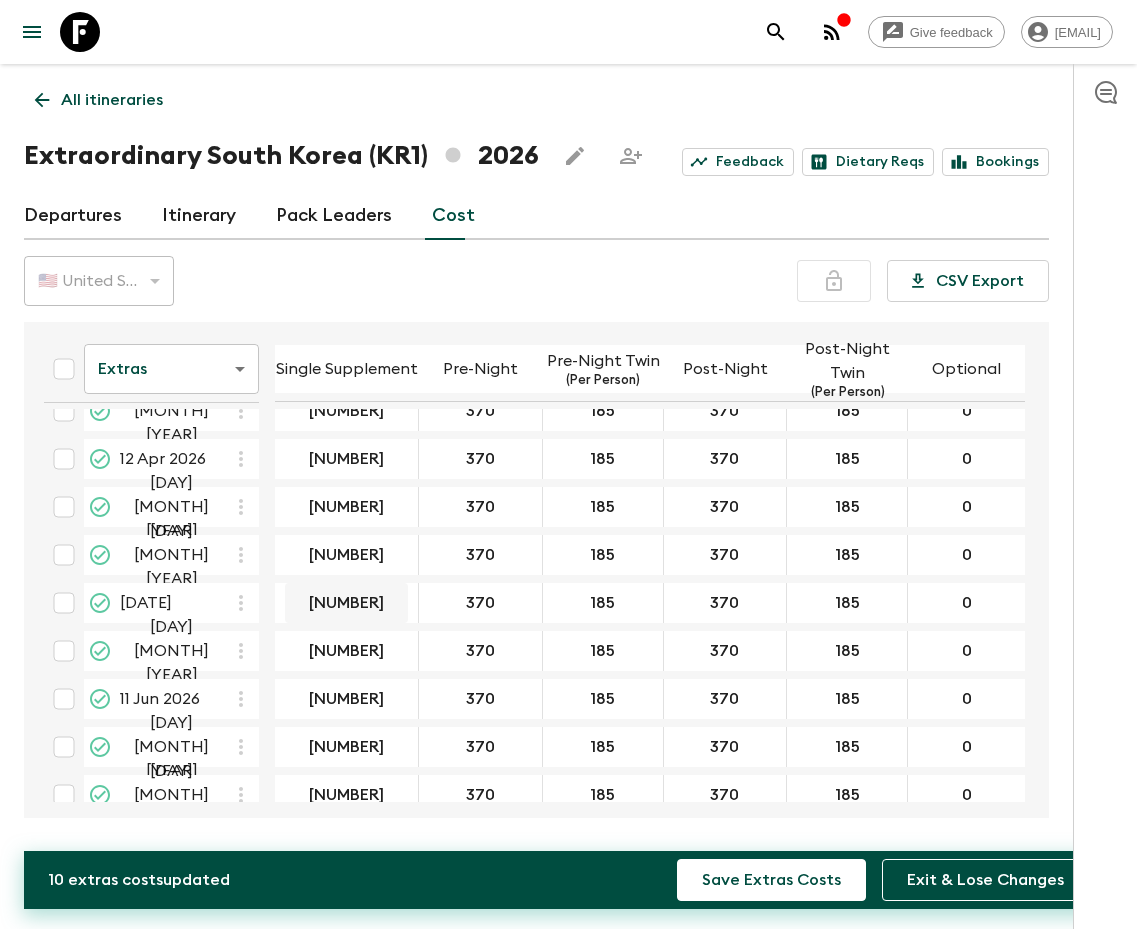 type on "[NUMBER]" 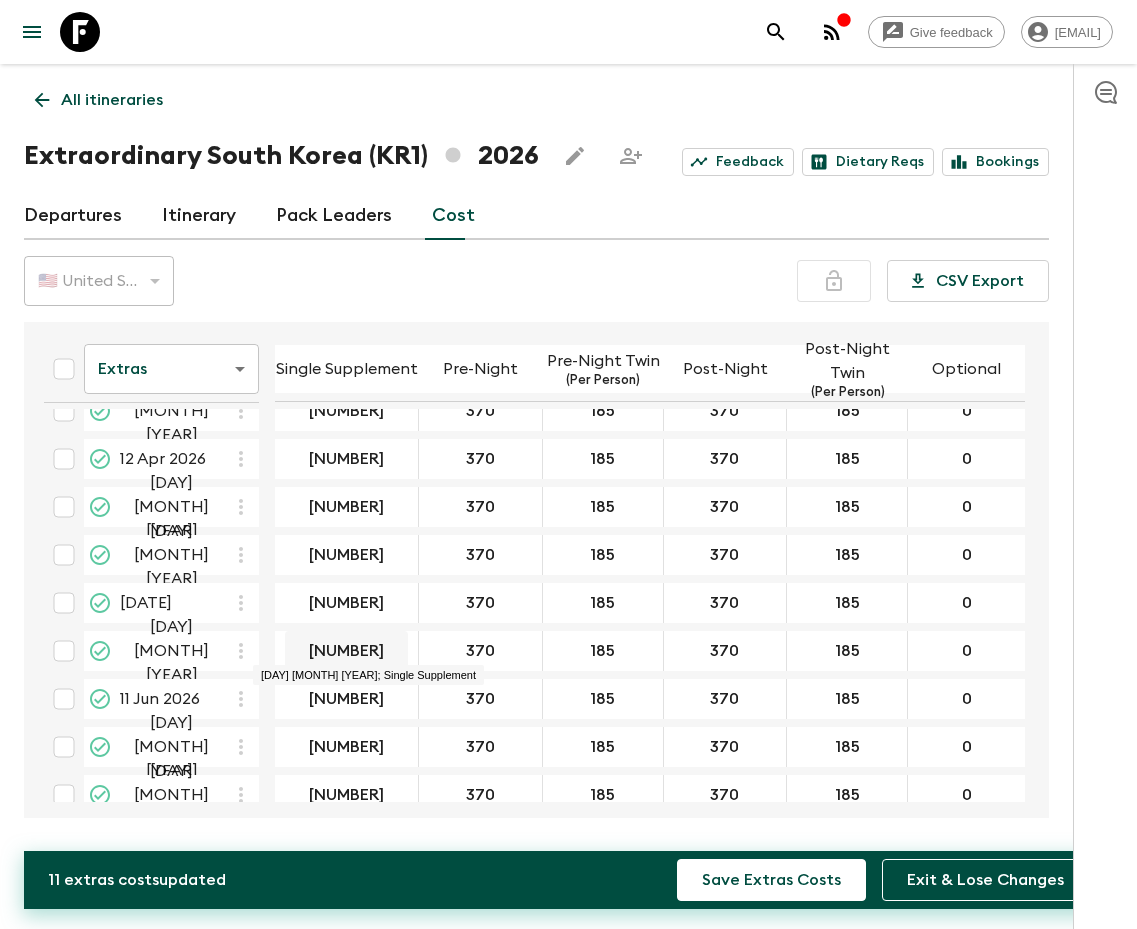 type on "[NUMBER]" 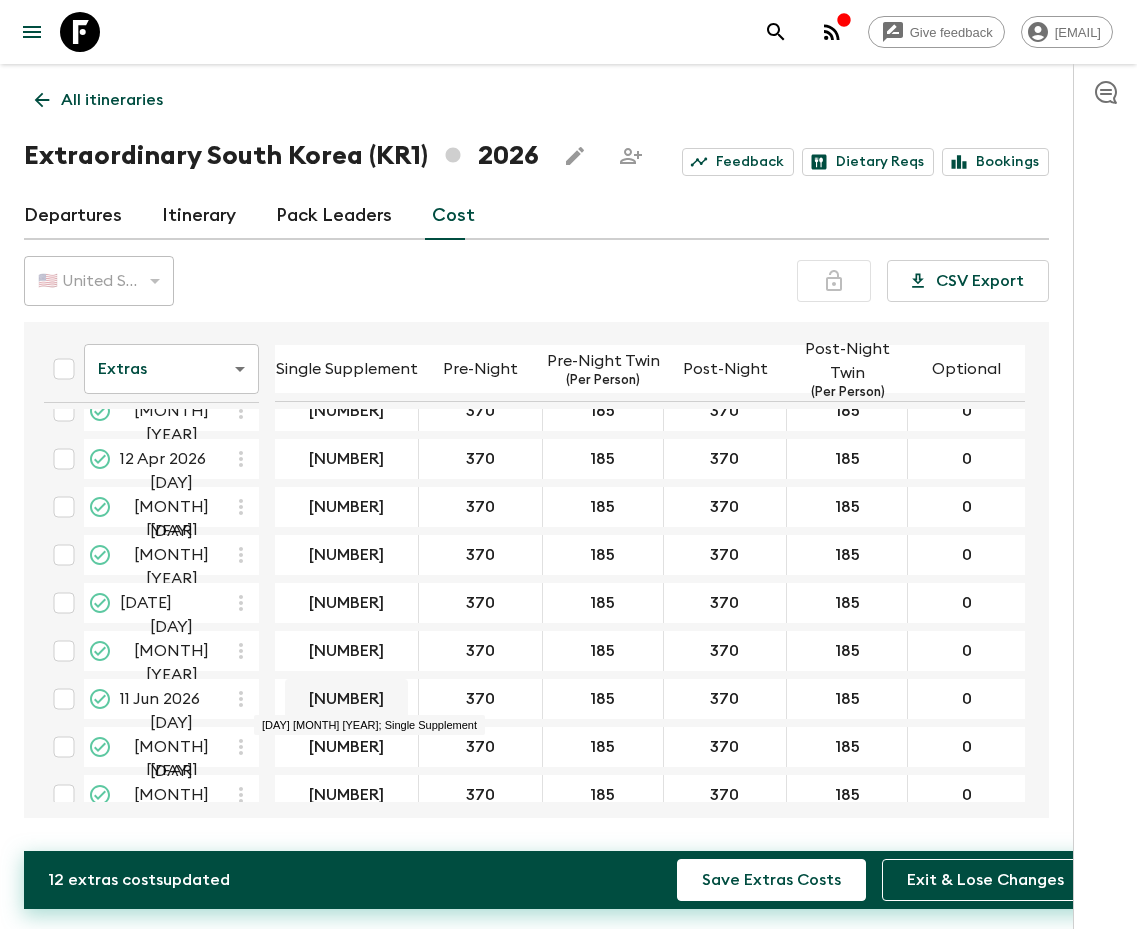 type on "[NUMBER]" 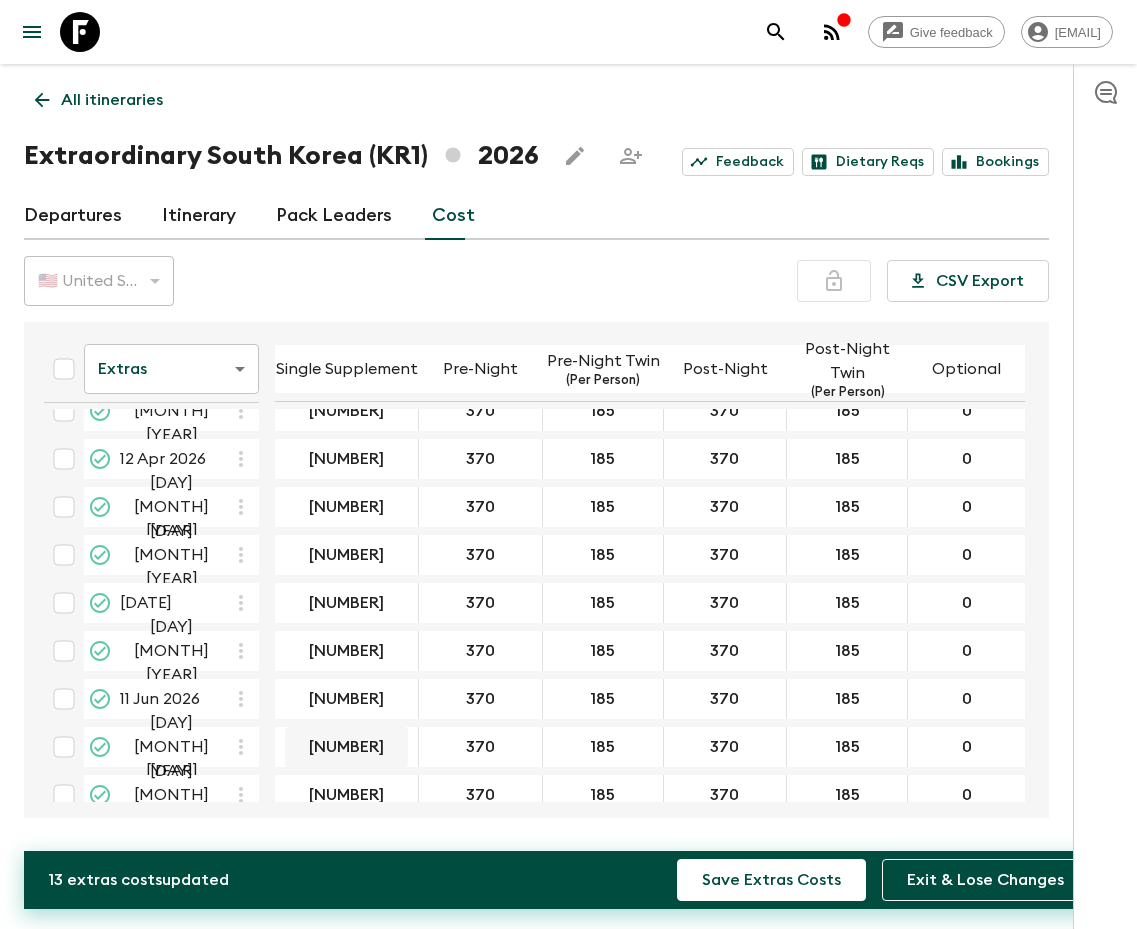 type on "[NUMBER]" 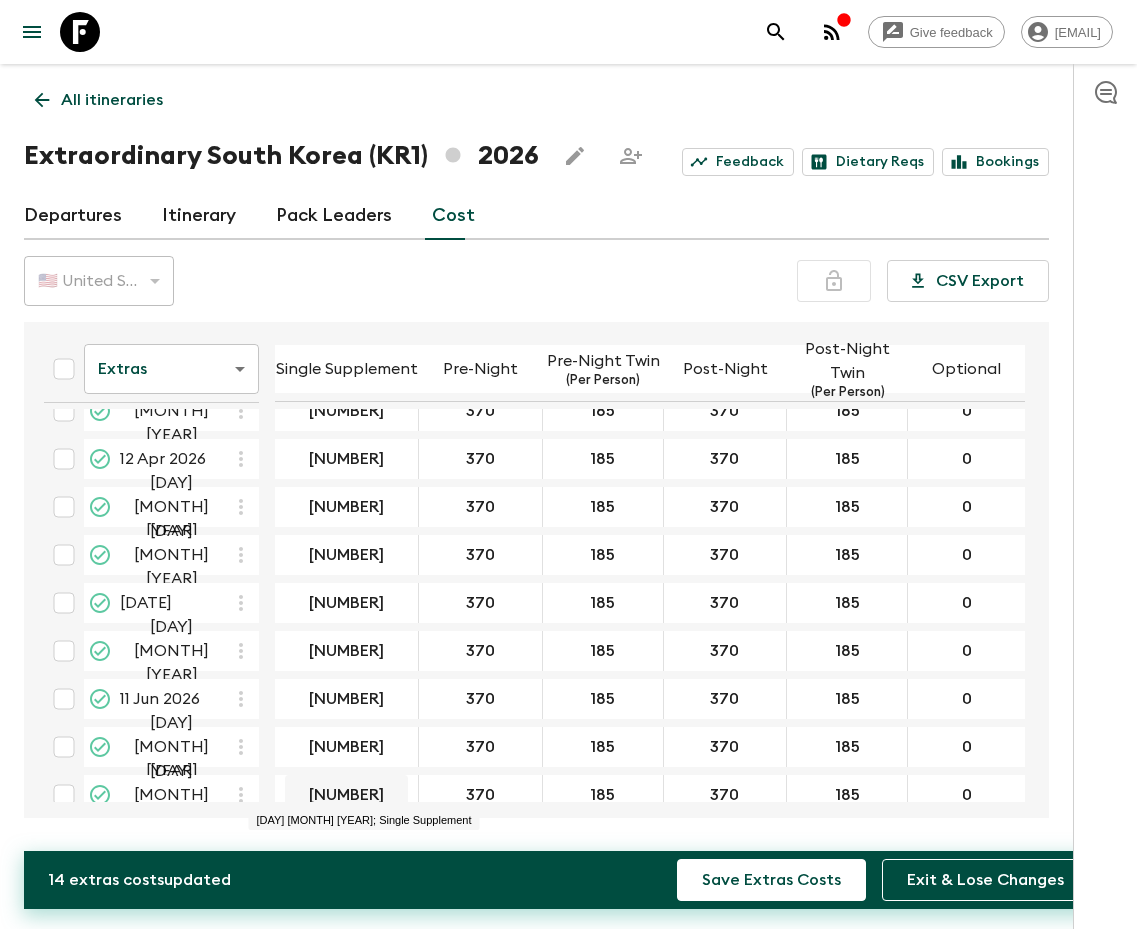 type on "[NUMBER]" 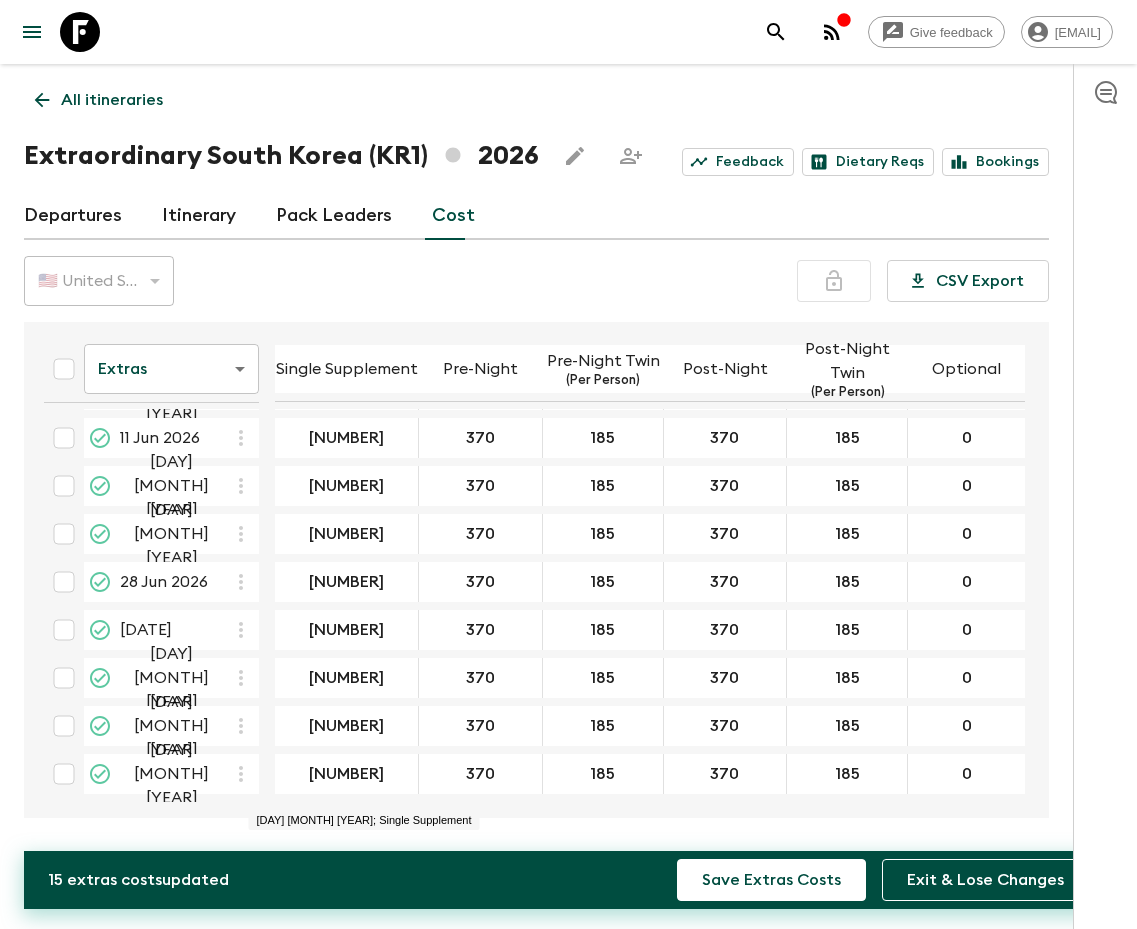 scroll, scrollTop: 588, scrollLeft: 0, axis: vertical 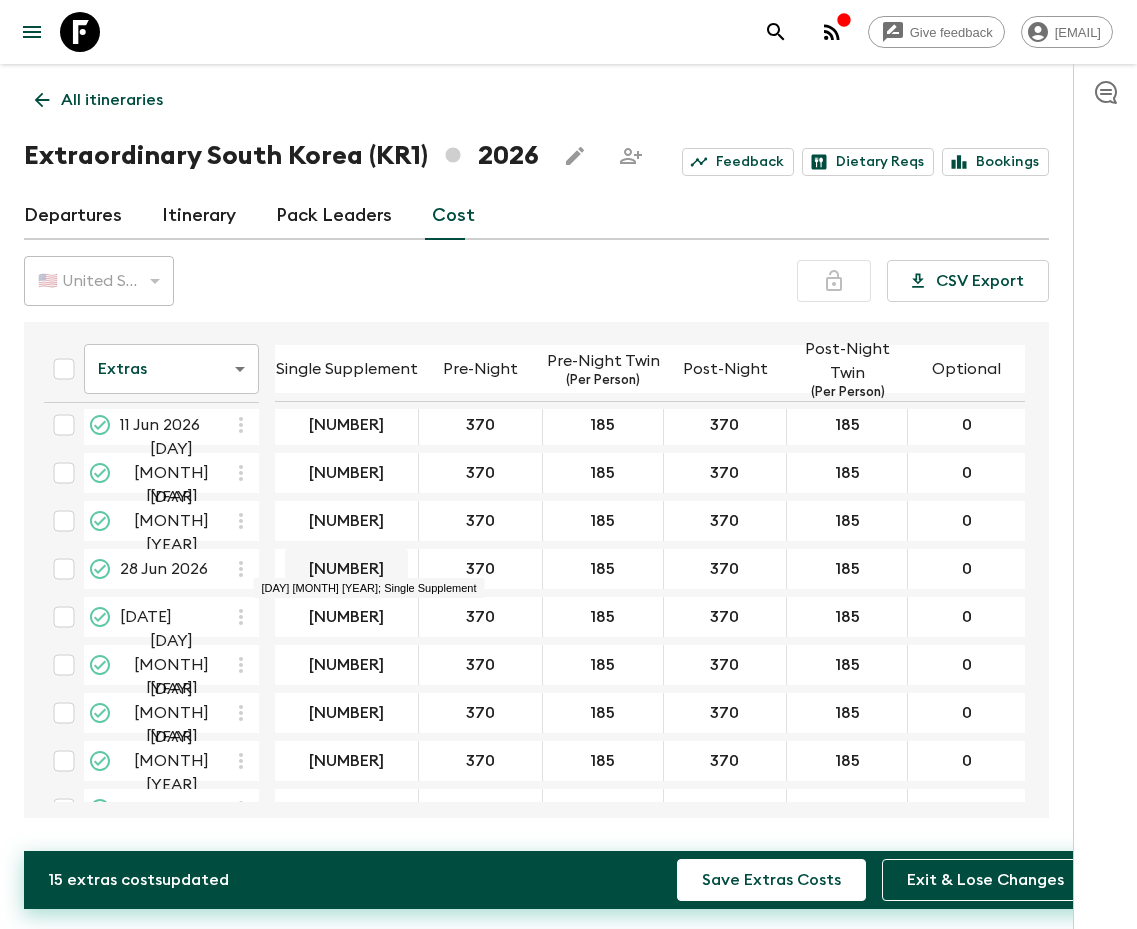 type on "[NUMBER]" 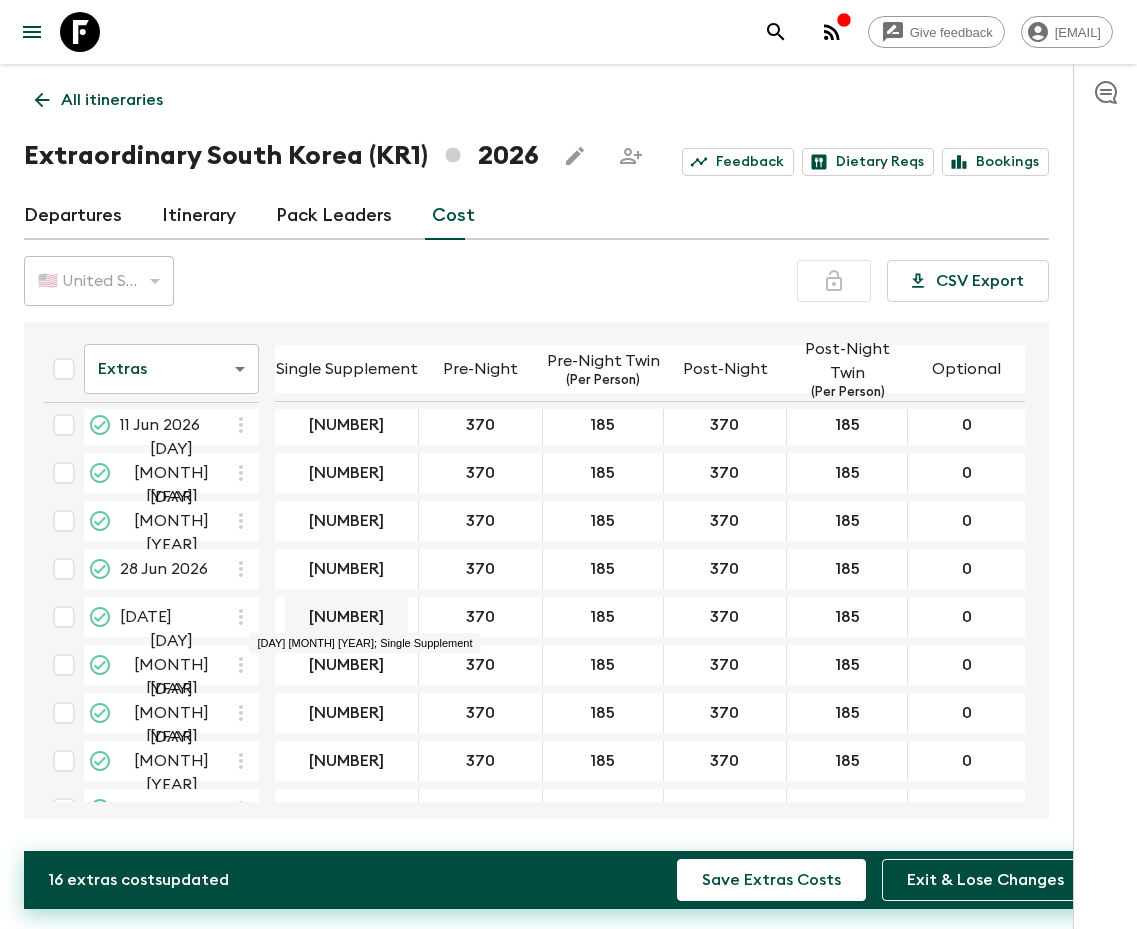 type on "[NUMBER]" 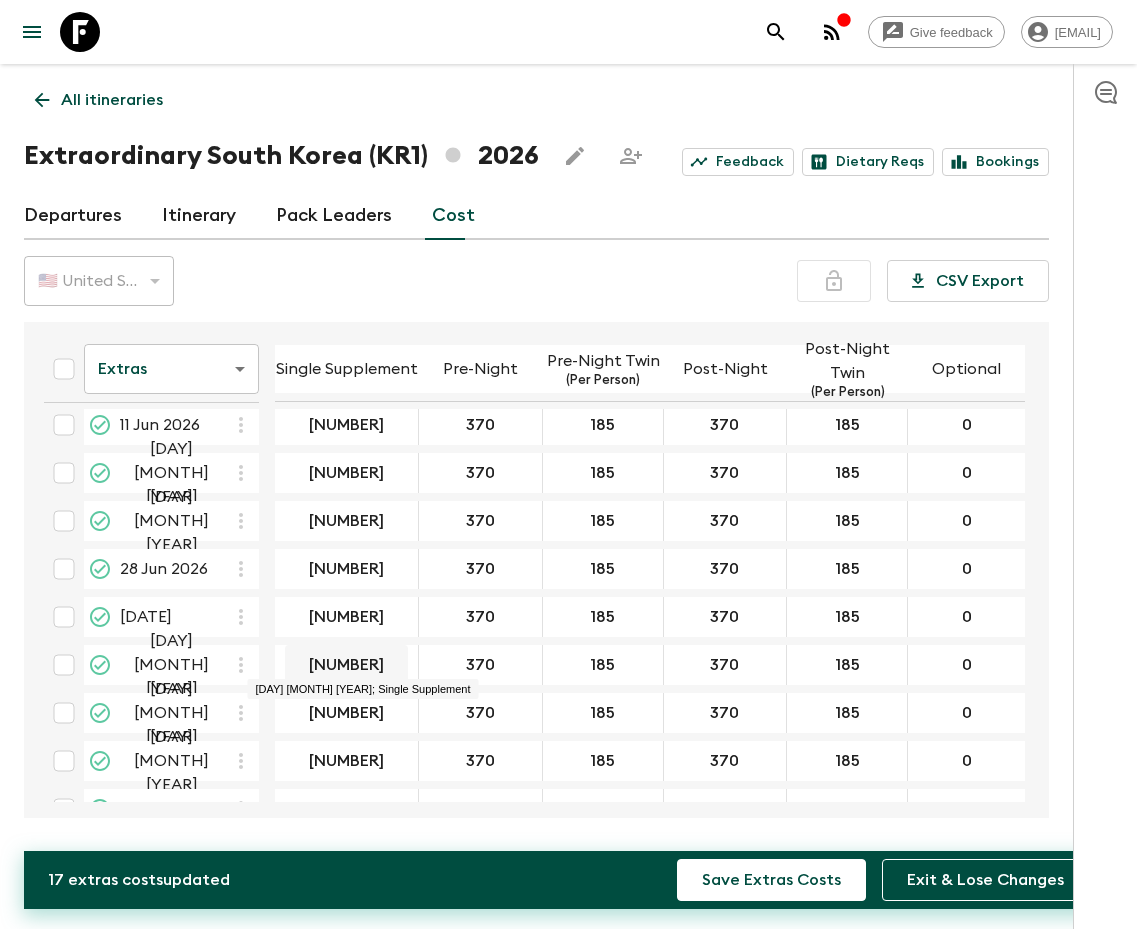 type on "[NUMBER]" 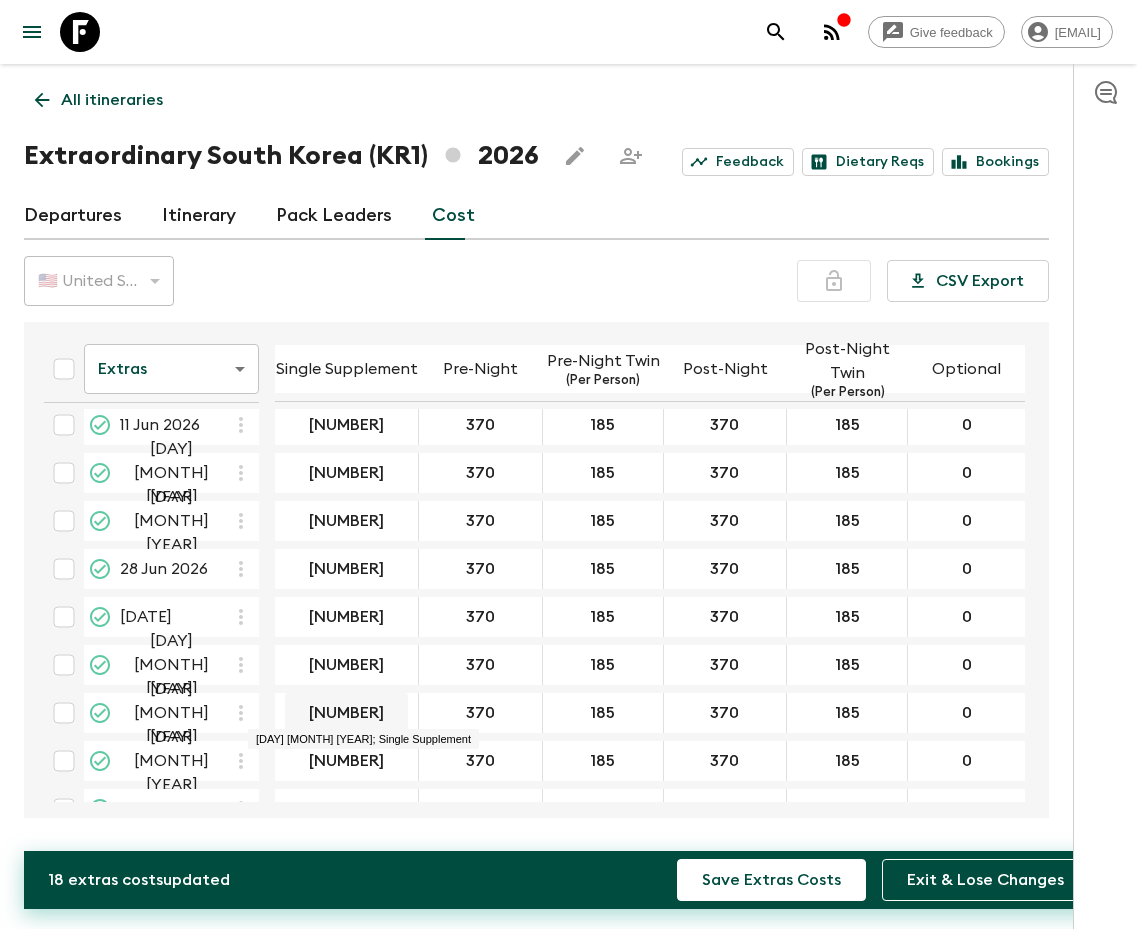type on "[NUMBER]" 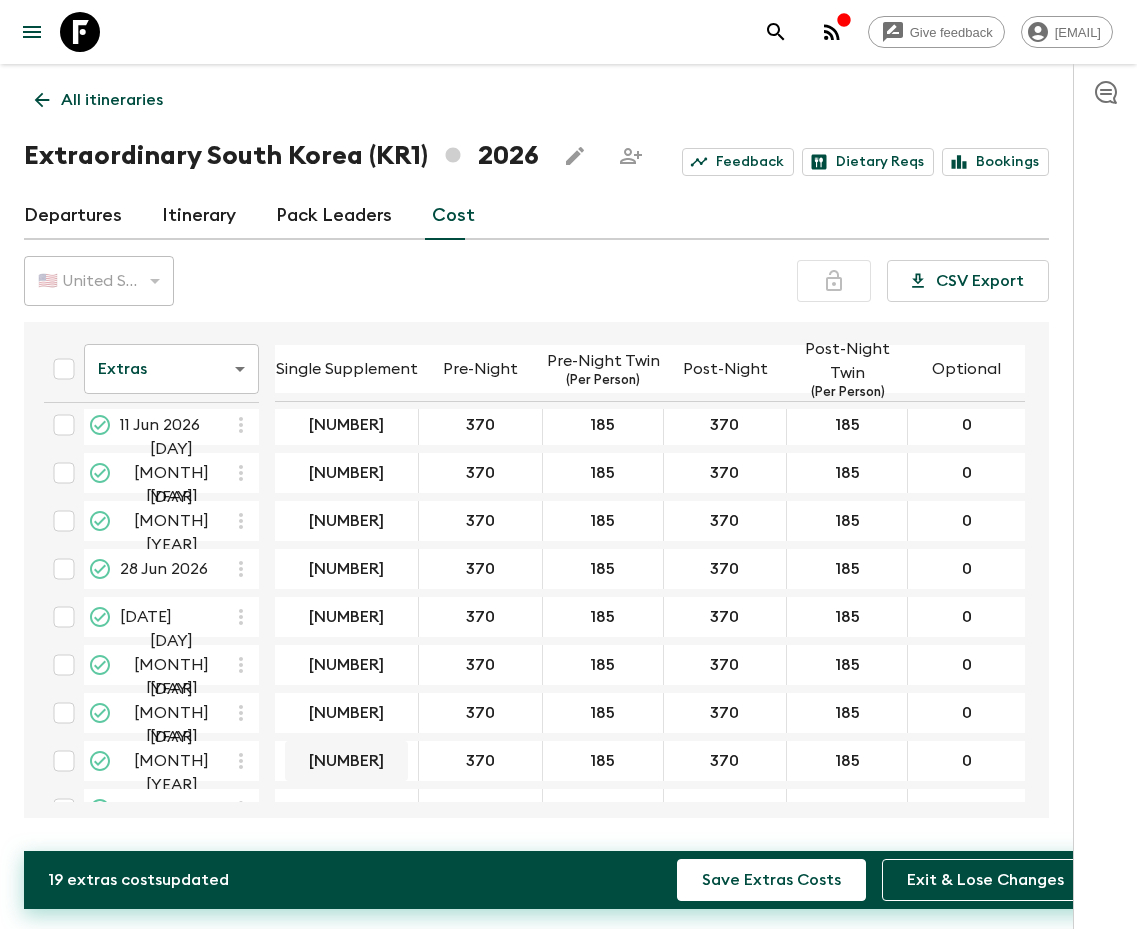 type on "[NUMBER]" 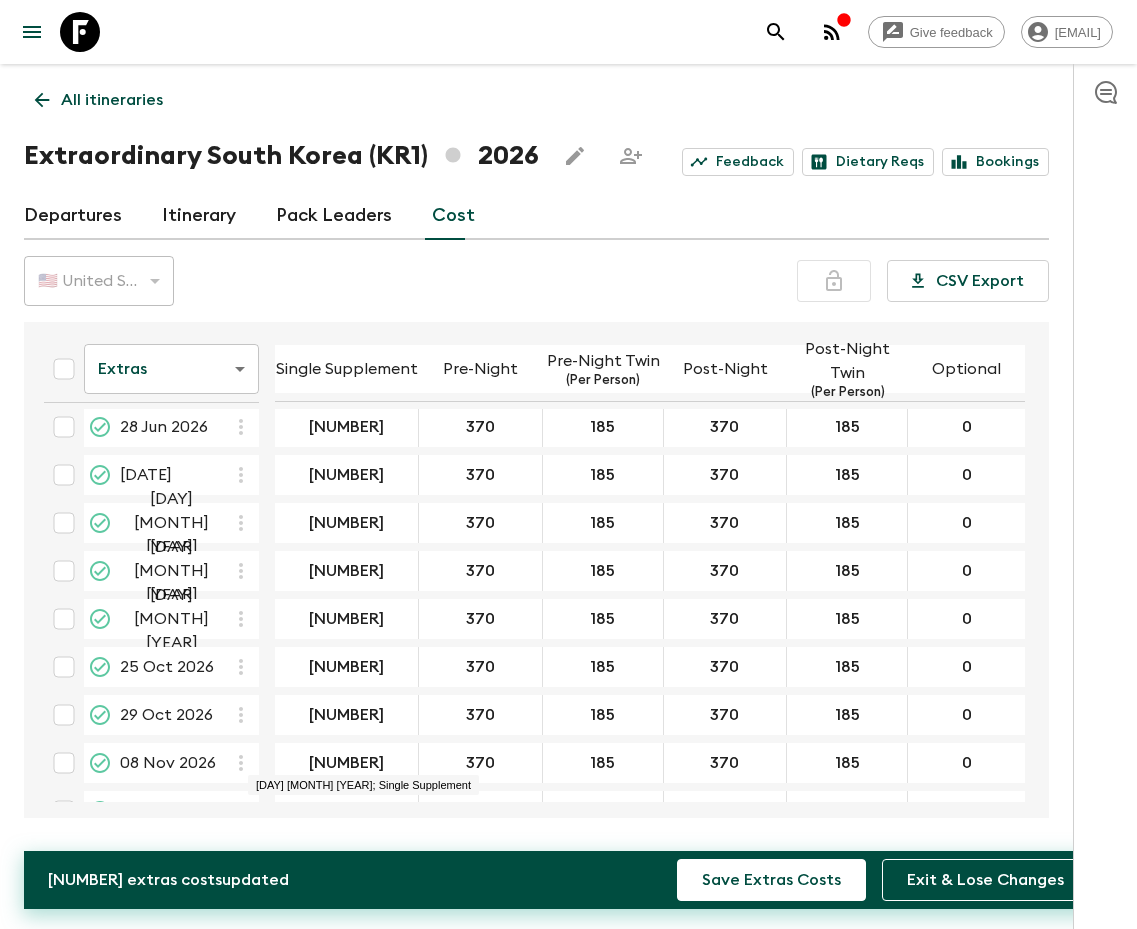 scroll, scrollTop: 815, scrollLeft: 0, axis: vertical 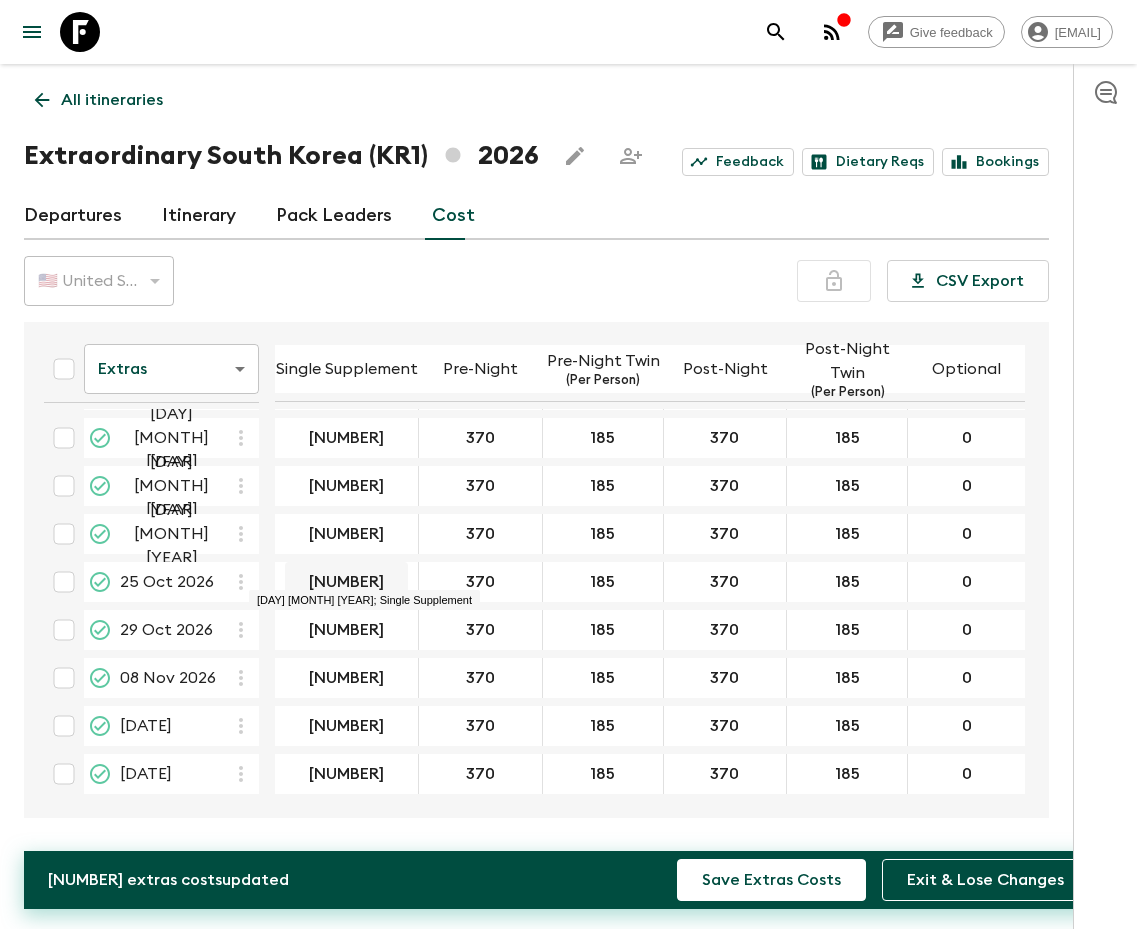 type on "[NUMBER]" 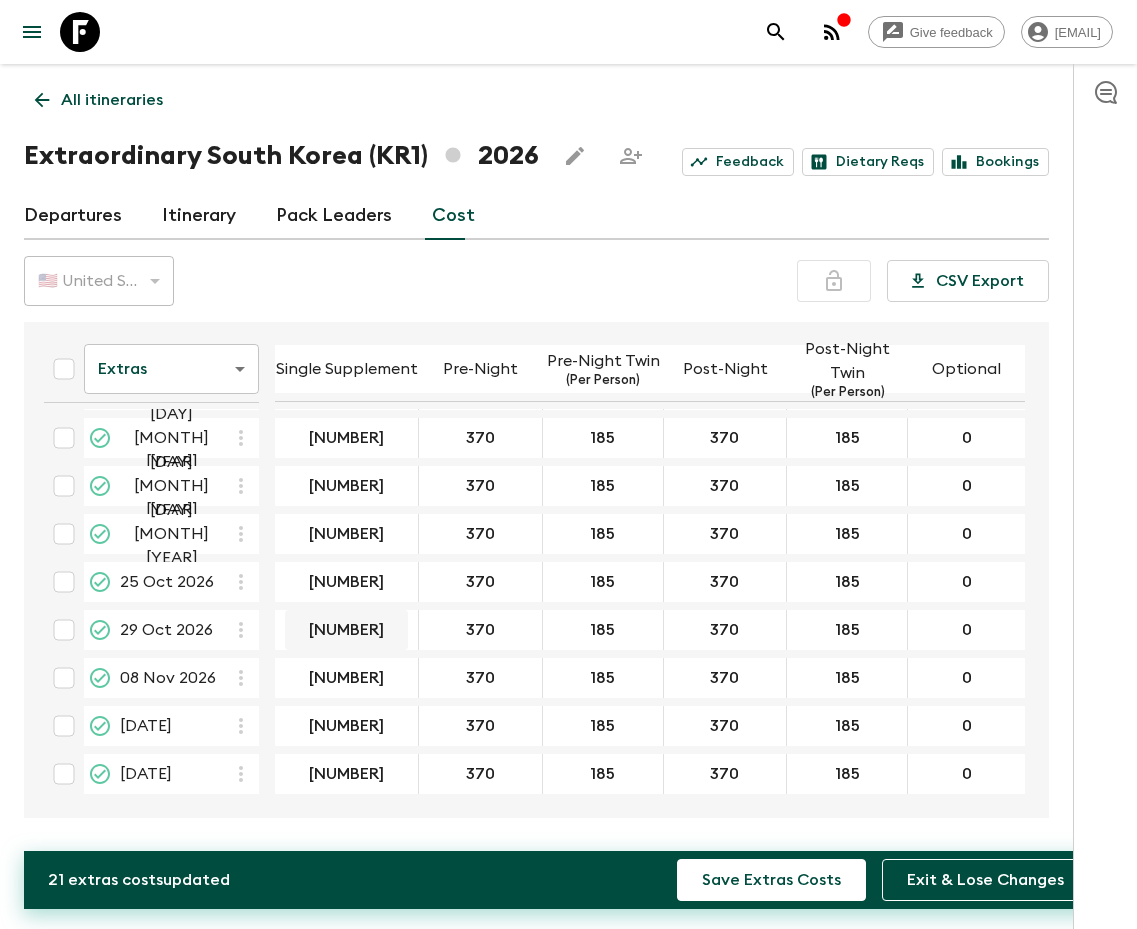 type on "[NUMBER]" 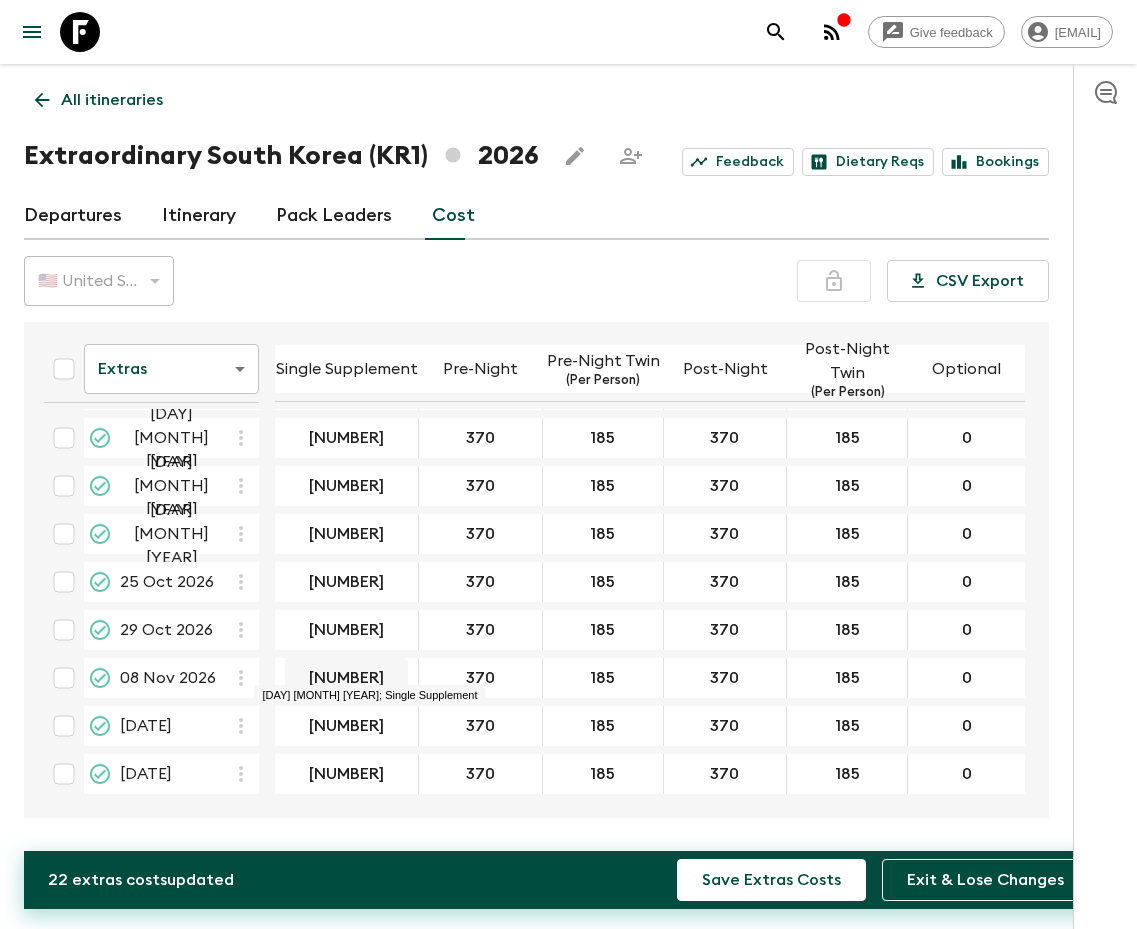 type on "[NUMBER]" 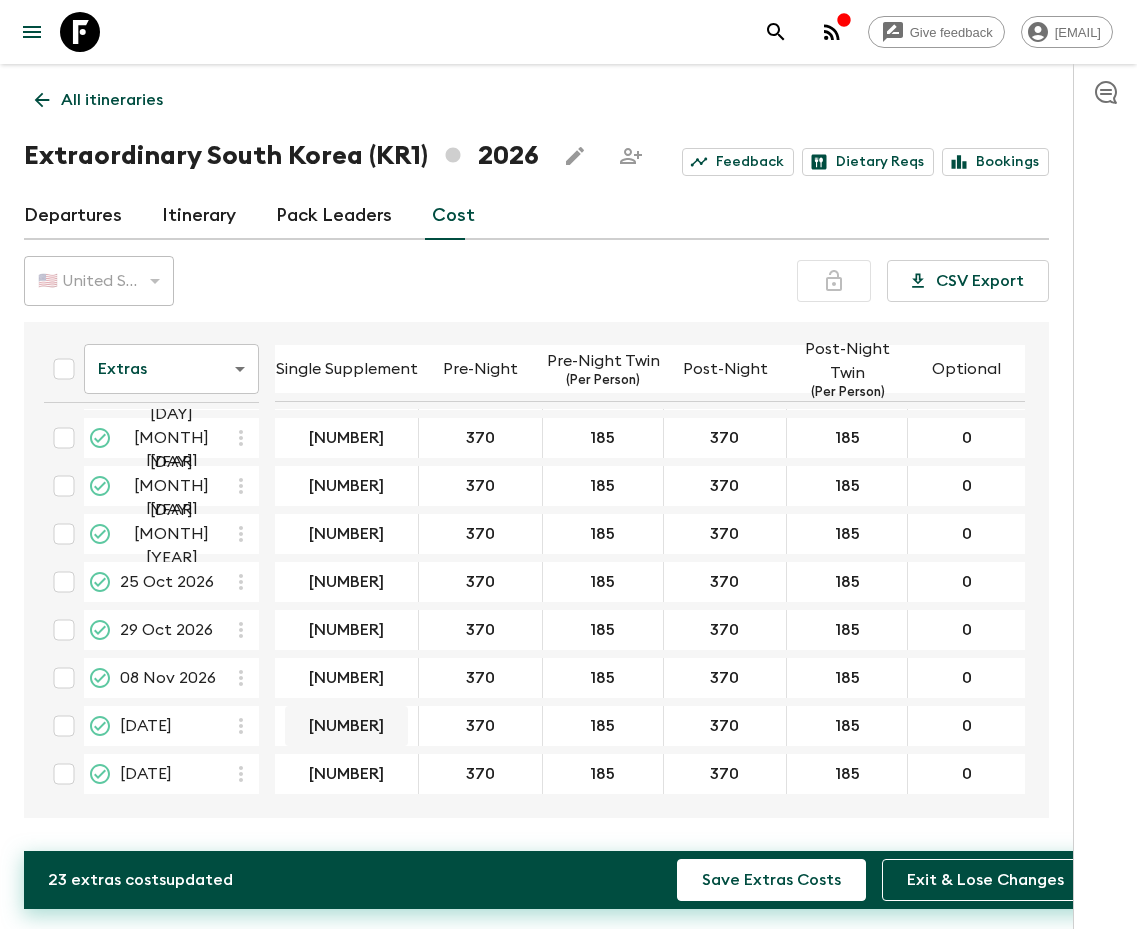 type on "[NUMBER]" 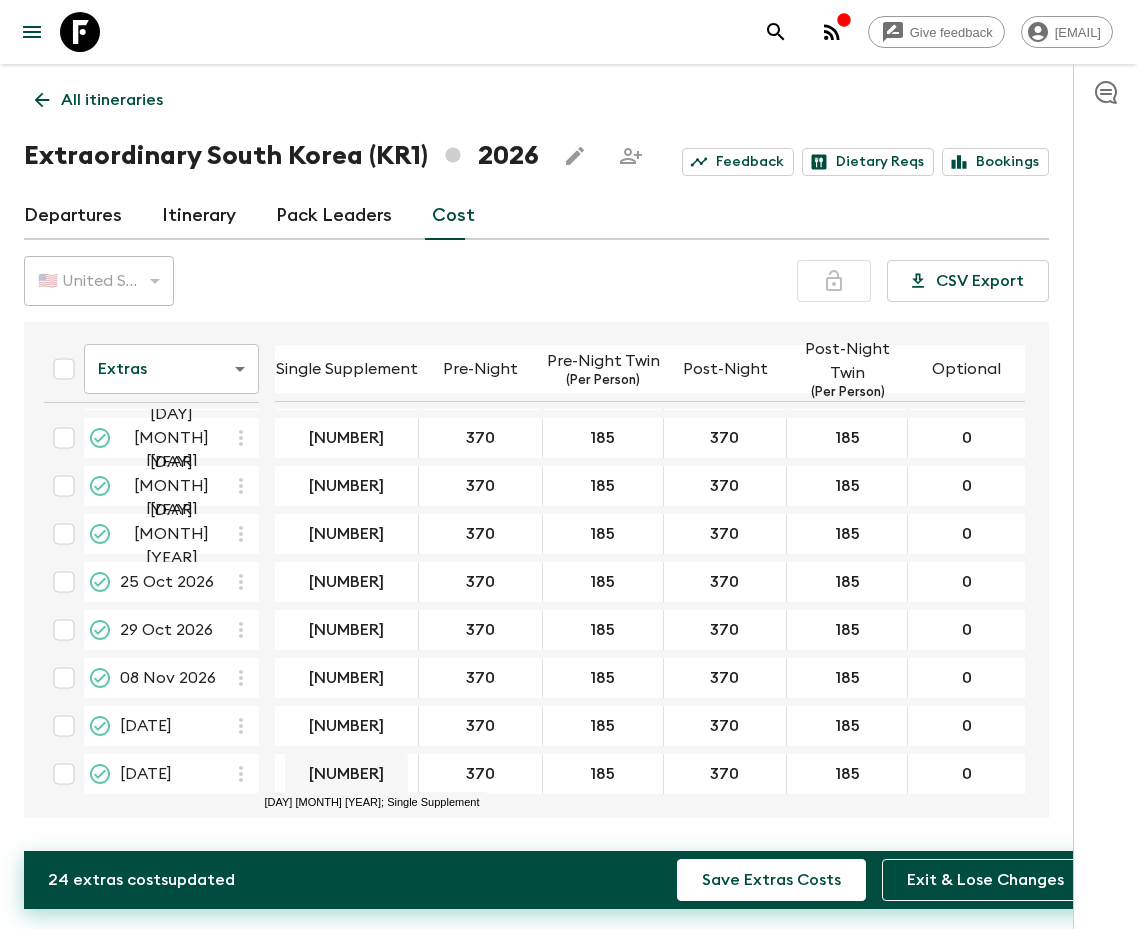 type on "[NUMBER]" 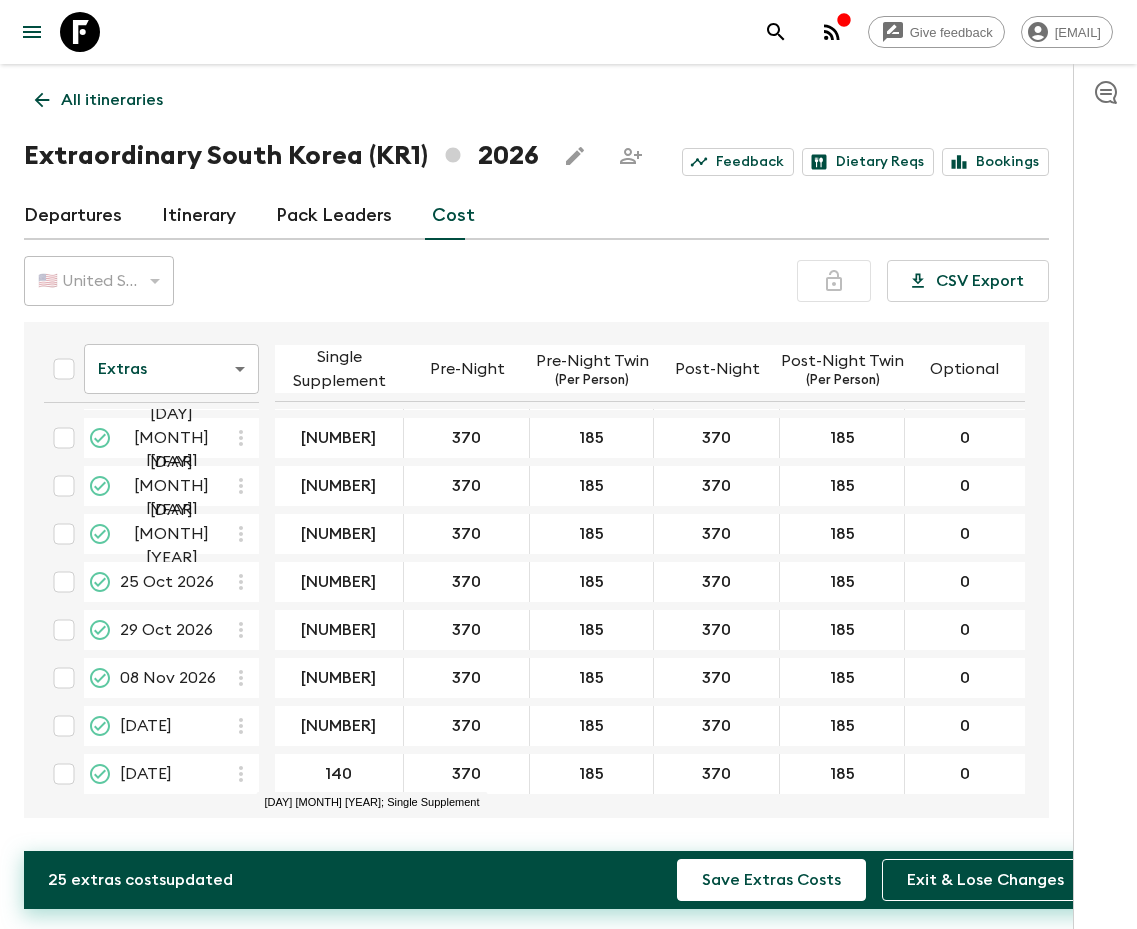 type on "[NUMBER]" 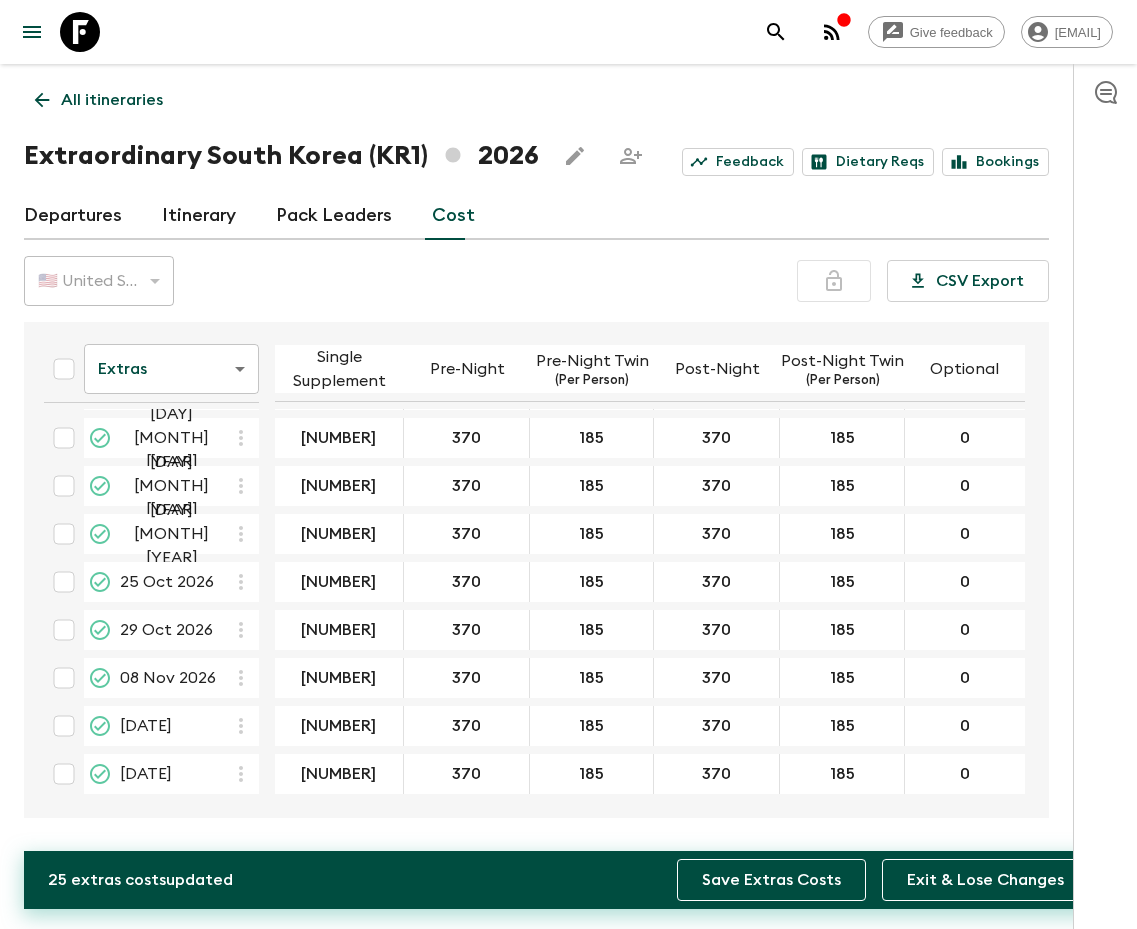 click on "Save Extras Costs" at bounding box center [771, 880] 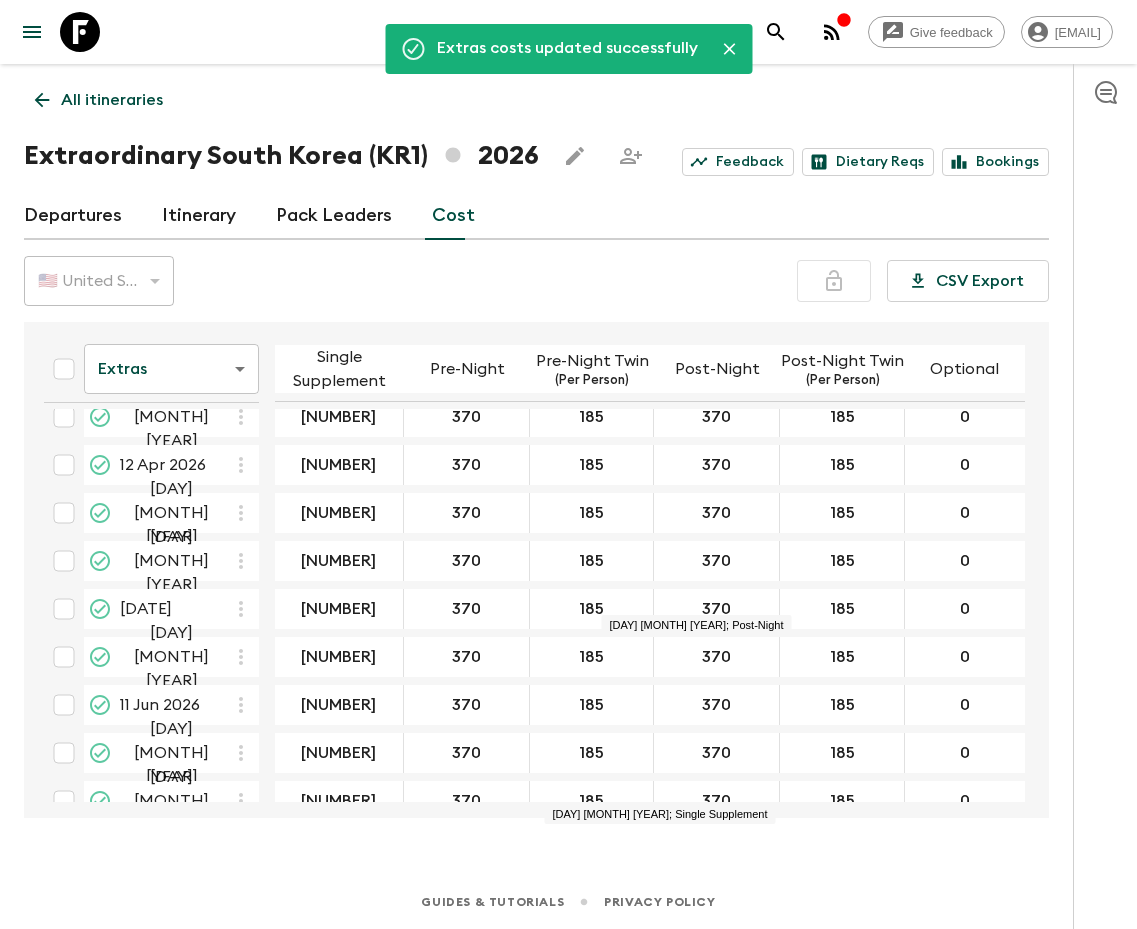 scroll, scrollTop: 0, scrollLeft: 0, axis: both 